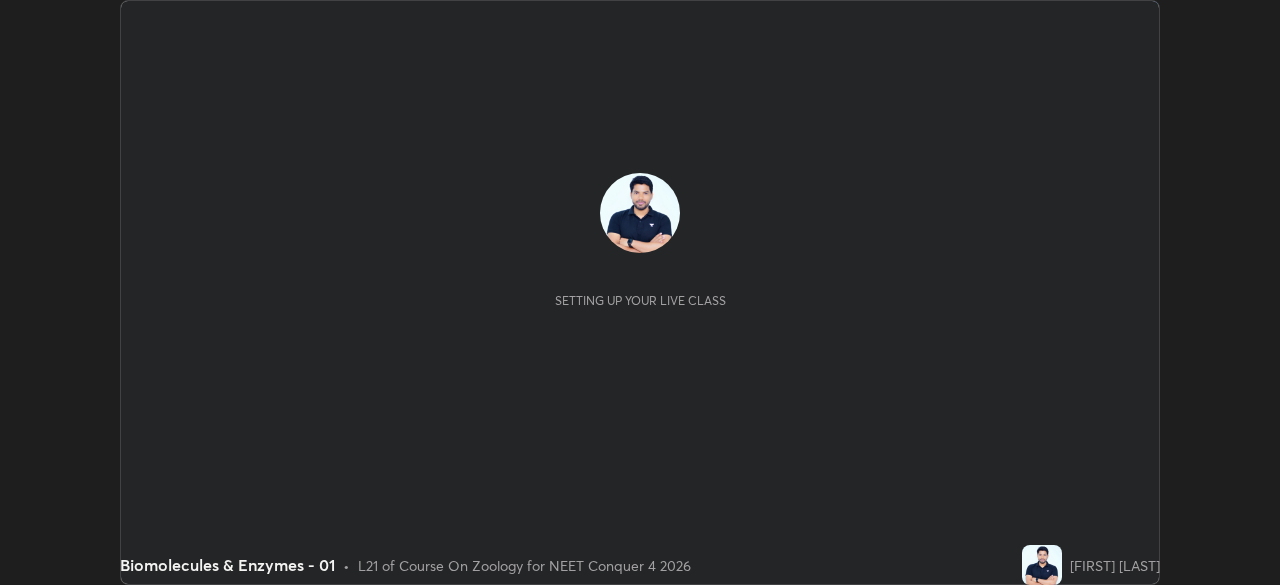scroll, scrollTop: 0, scrollLeft: 0, axis: both 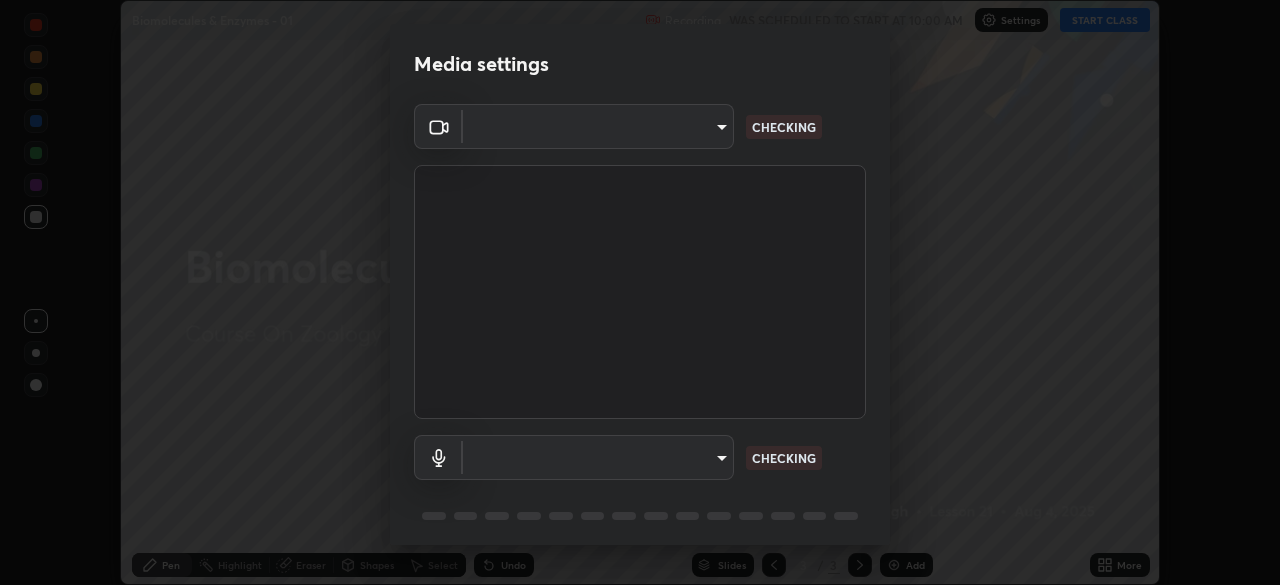 type on "c08bce05bf8d5aea718a1be68f52da0599af41aa0cc24399225b9d00f0db6711" 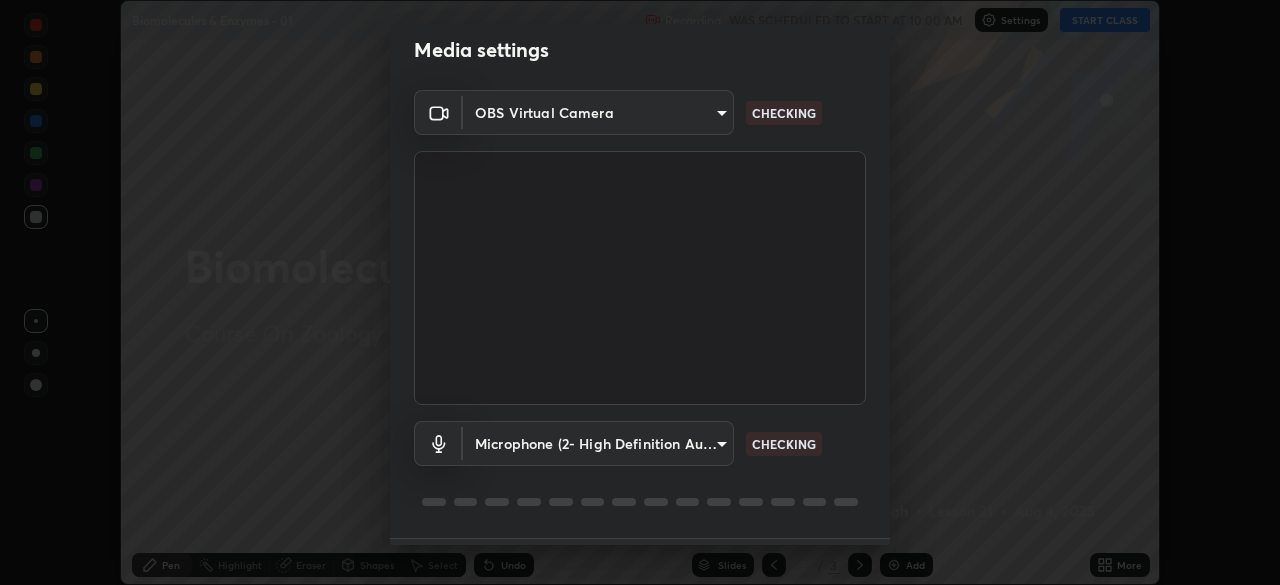 scroll, scrollTop: 71, scrollLeft: 0, axis: vertical 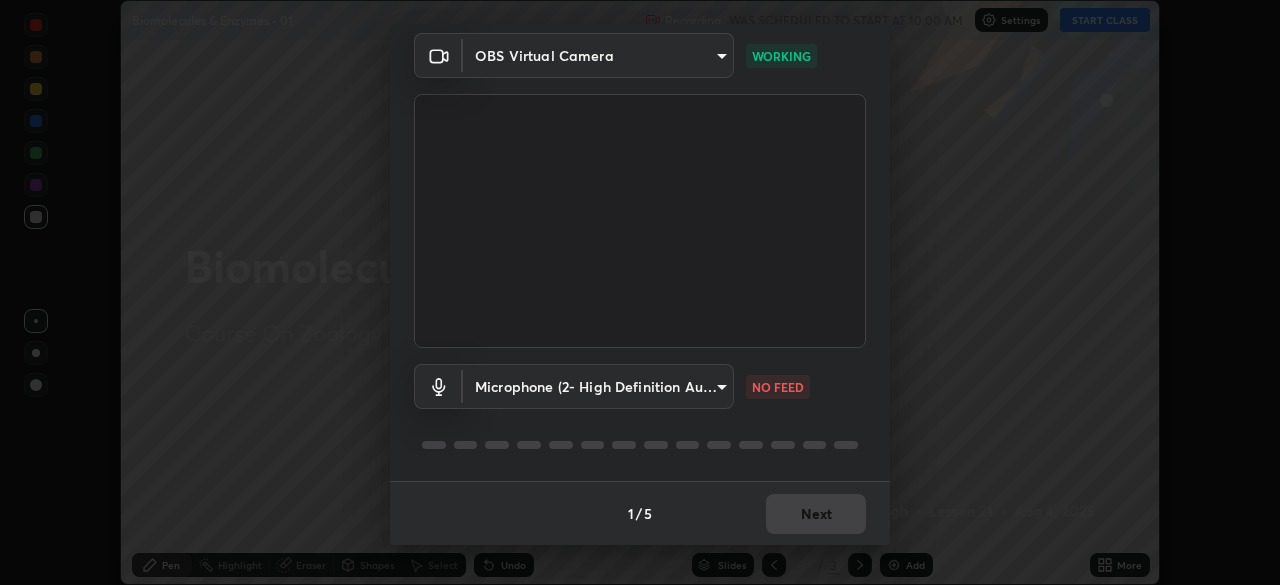 click on "Erase all Biomolecules & Enzymes - 01 Recording WAS SCHEDULED TO START AT  10:00 AM Settings START CLASS Setting up your live class Biomolecules & Enzymes - 01 • L21 of Course On Zoology for NEET Conquer 4 2026 [FIRST] [LAST] Pen Highlight Eraser Shapes Select Undo Slides 3 / 3 Add More No doubts shared Encourage your learners to ask a doubt for better clarity Report an issue Reason for reporting Buffering Chat not working Audio - Video sync issue Educator video quality low ​ Attach an image Report Media settings OBS Virtual Camera [HASH] WORKING Microphone (2- High Definition Audio Device) [HASH] NO FEED 1 / 5 Next" at bounding box center (640, 292) 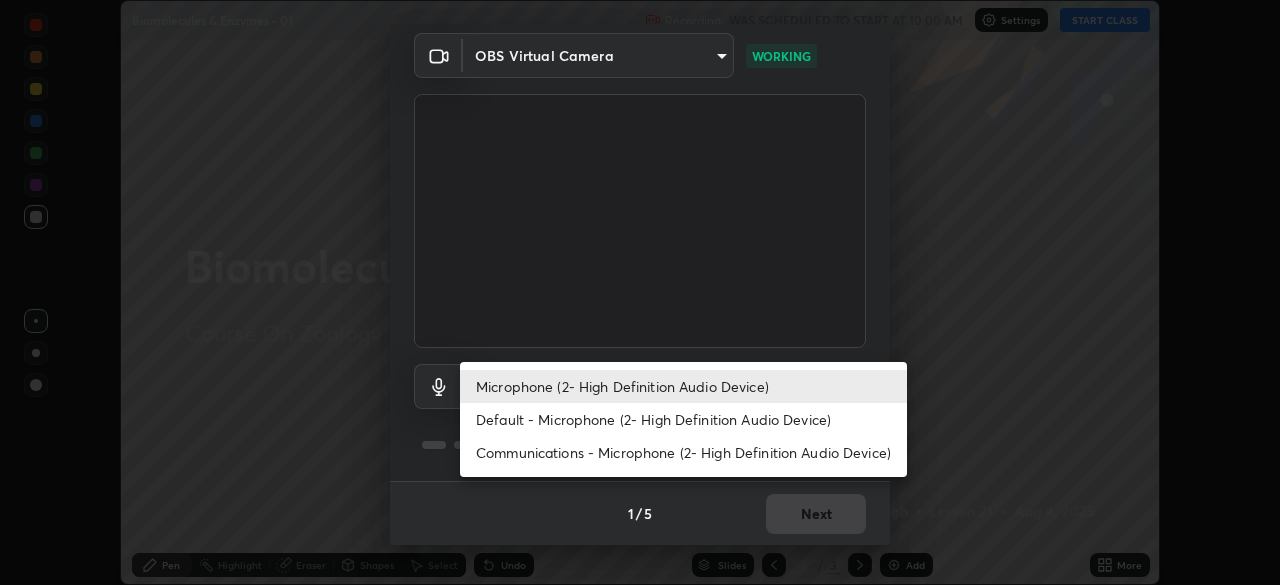 click on "Default - Microphone (2- High Definition Audio Device)" at bounding box center (683, 419) 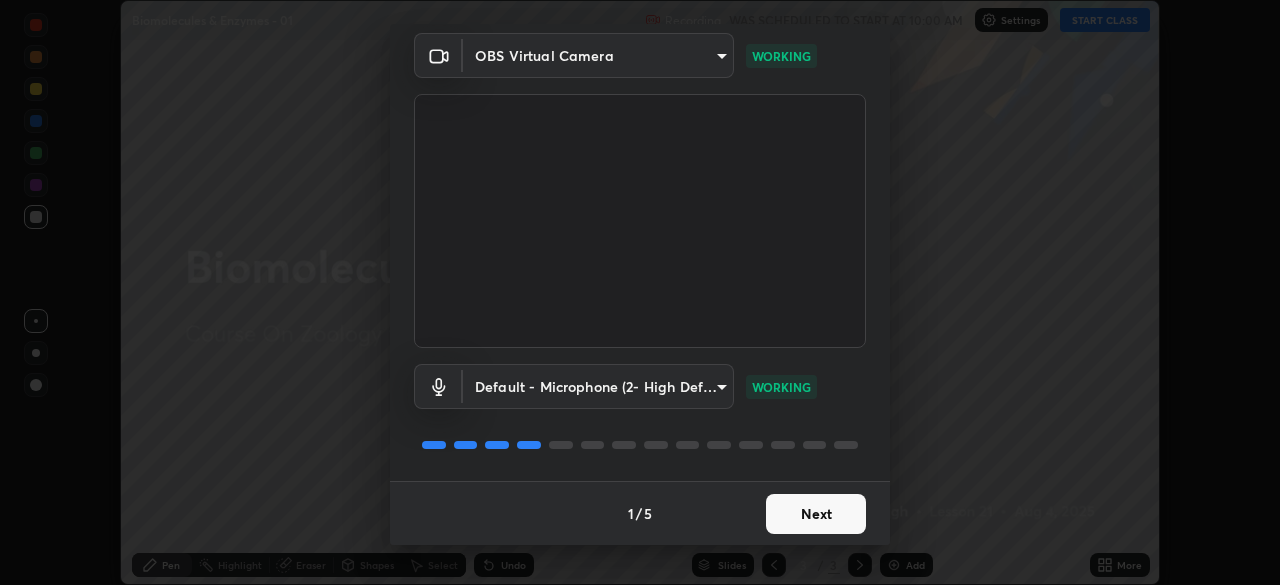 click on "Next" at bounding box center (816, 514) 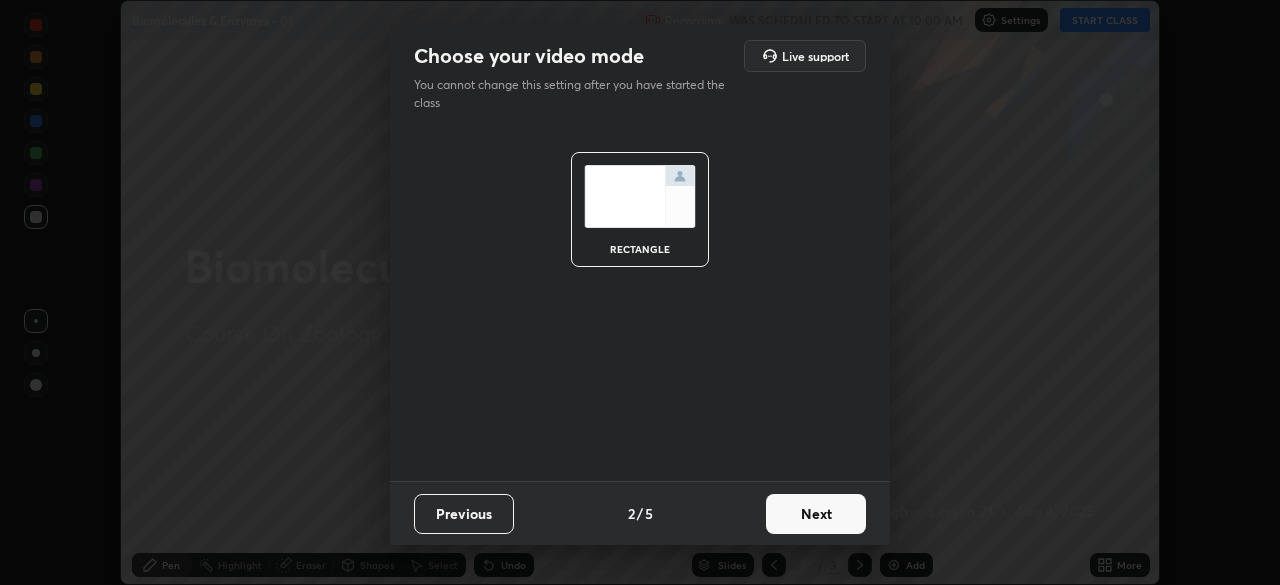 scroll, scrollTop: 0, scrollLeft: 0, axis: both 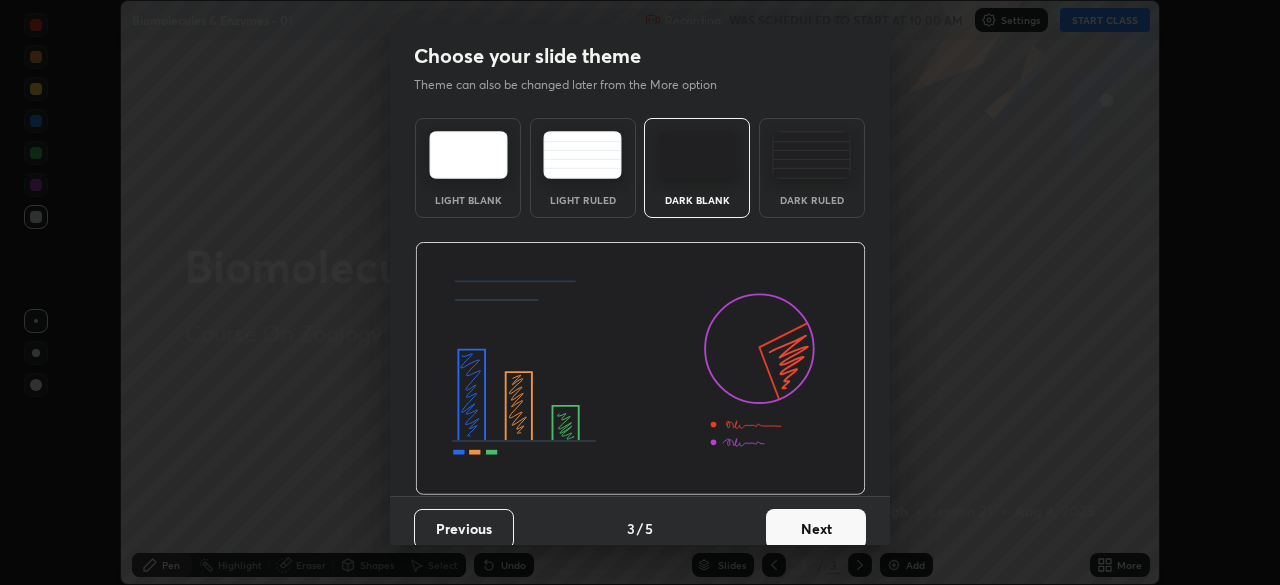 click on "Next" at bounding box center [816, 529] 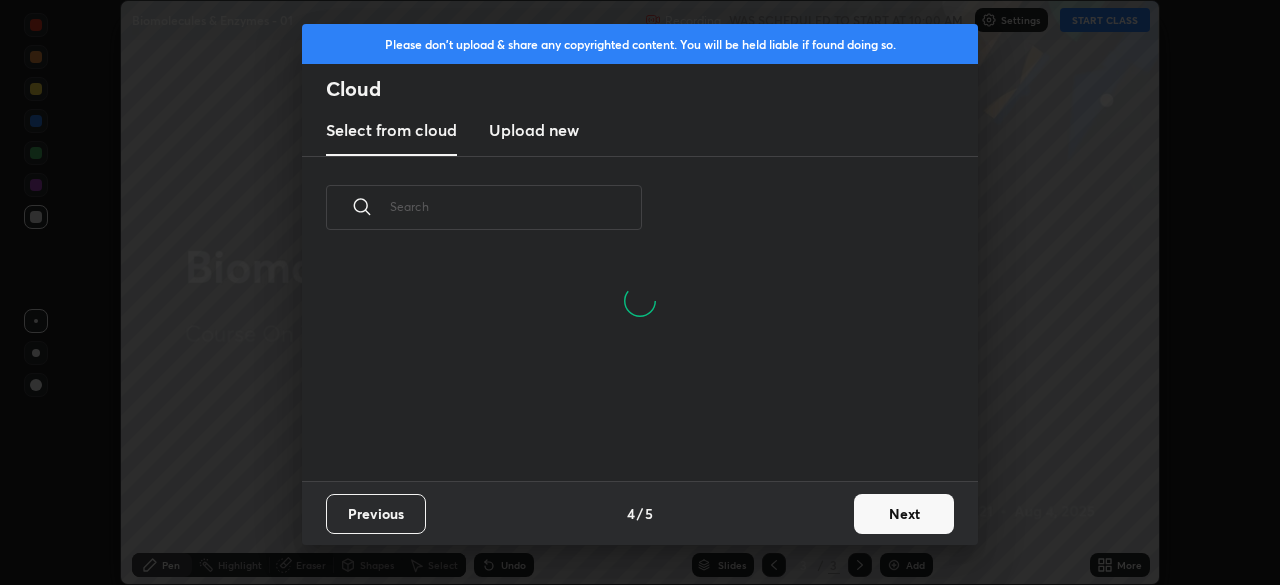 click on "Next" at bounding box center [904, 514] 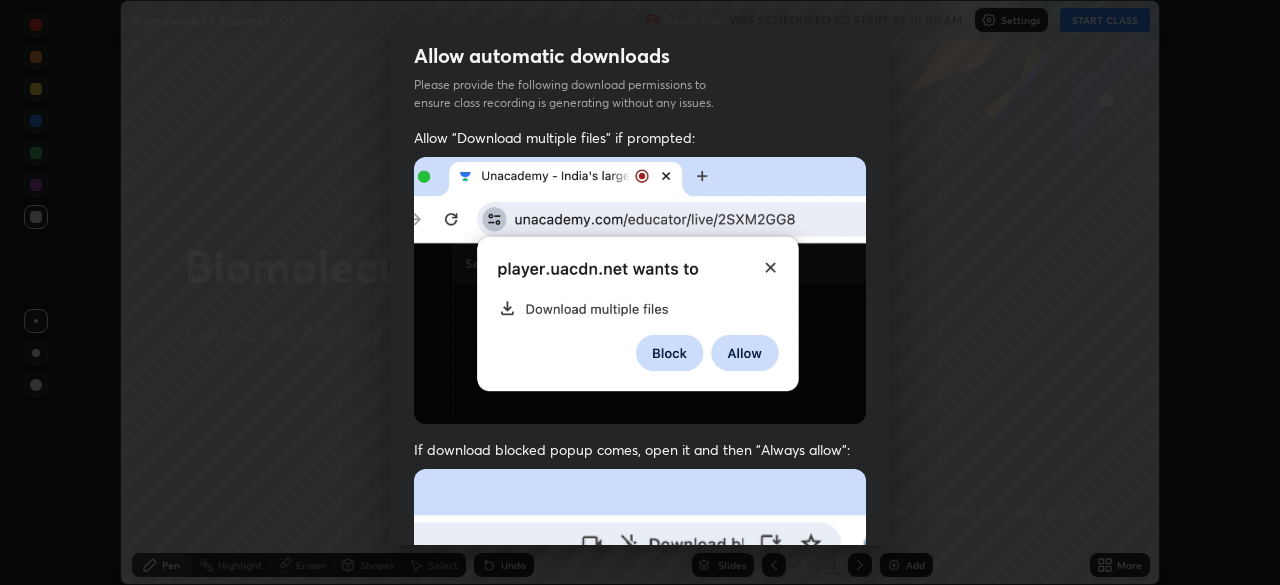 scroll, scrollTop: 47, scrollLeft: 0, axis: vertical 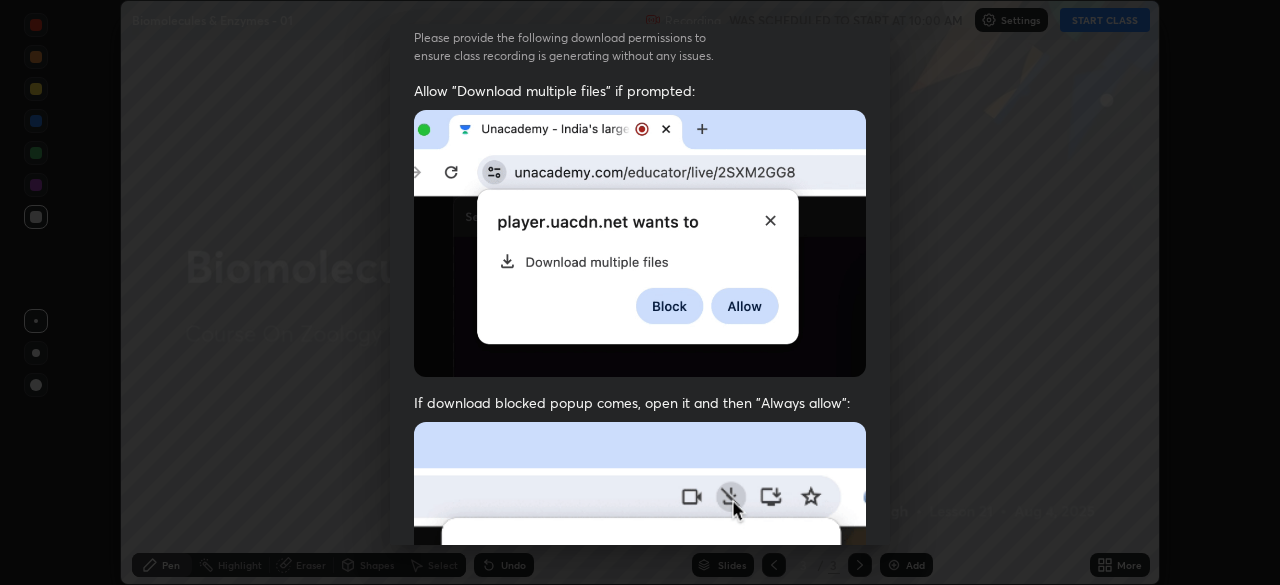 click at bounding box center (640, 640) 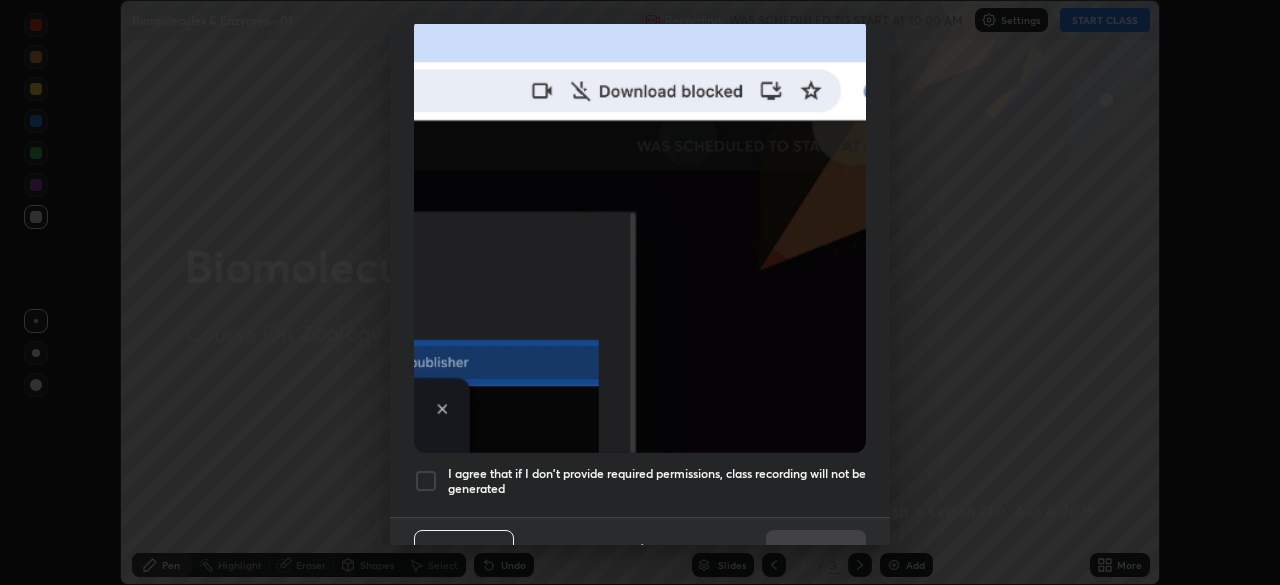scroll, scrollTop: 479, scrollLeft: 0, axis: vertical 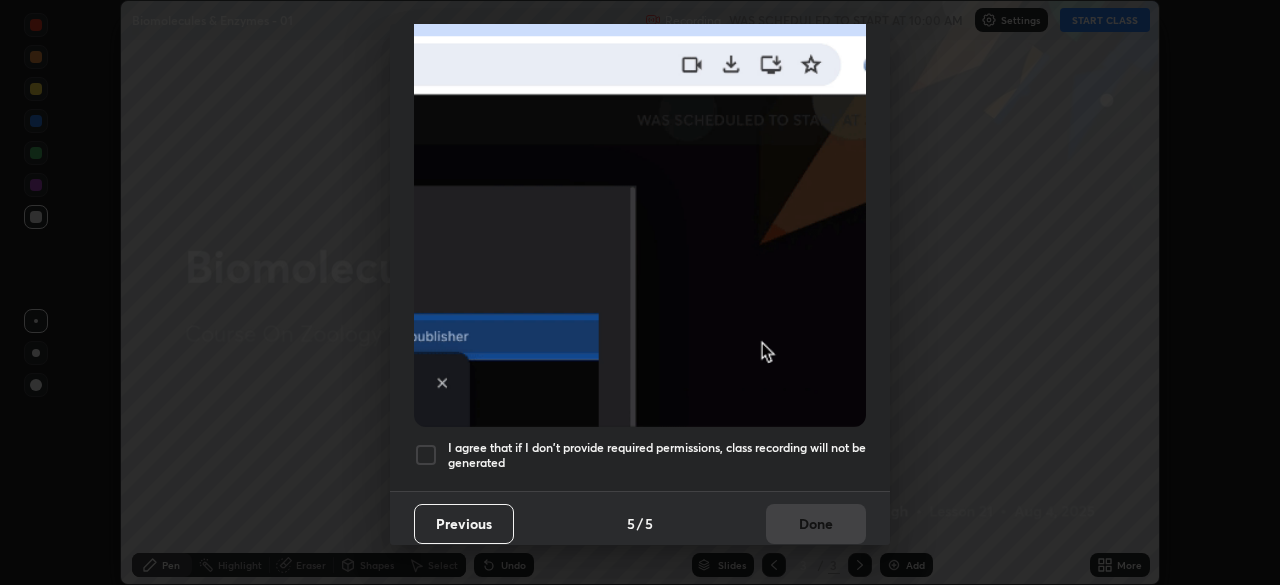 click on "I agree that if I don't provide required permissions, class recording will not be generated" at bounding box center (657, 455) 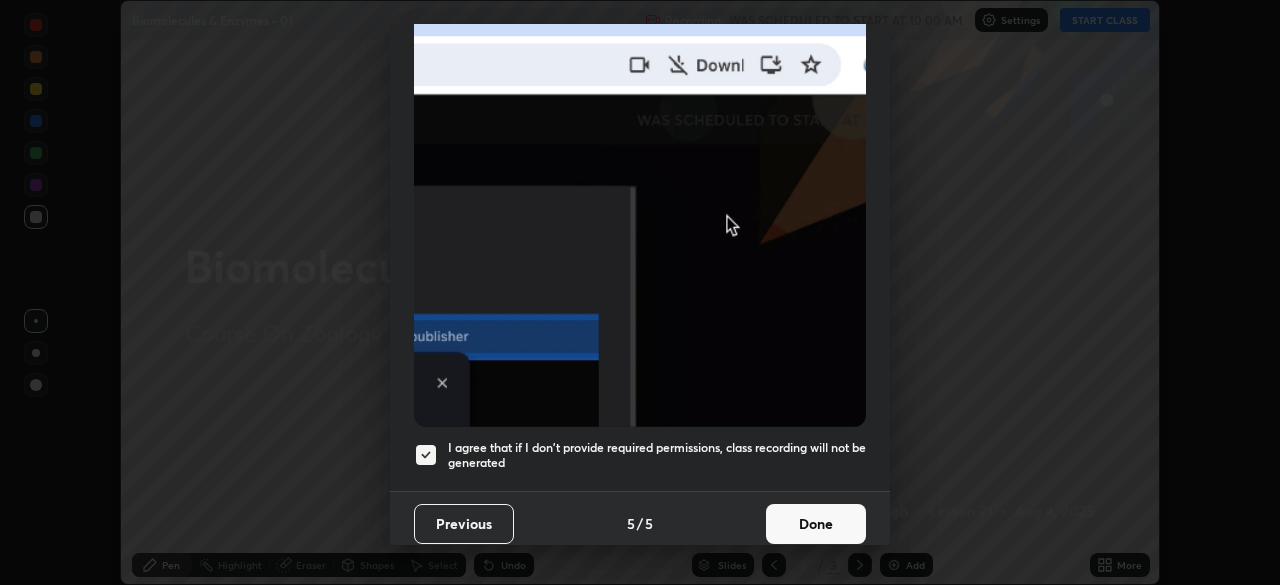 click on "Done" at bounding box center (816, 524) 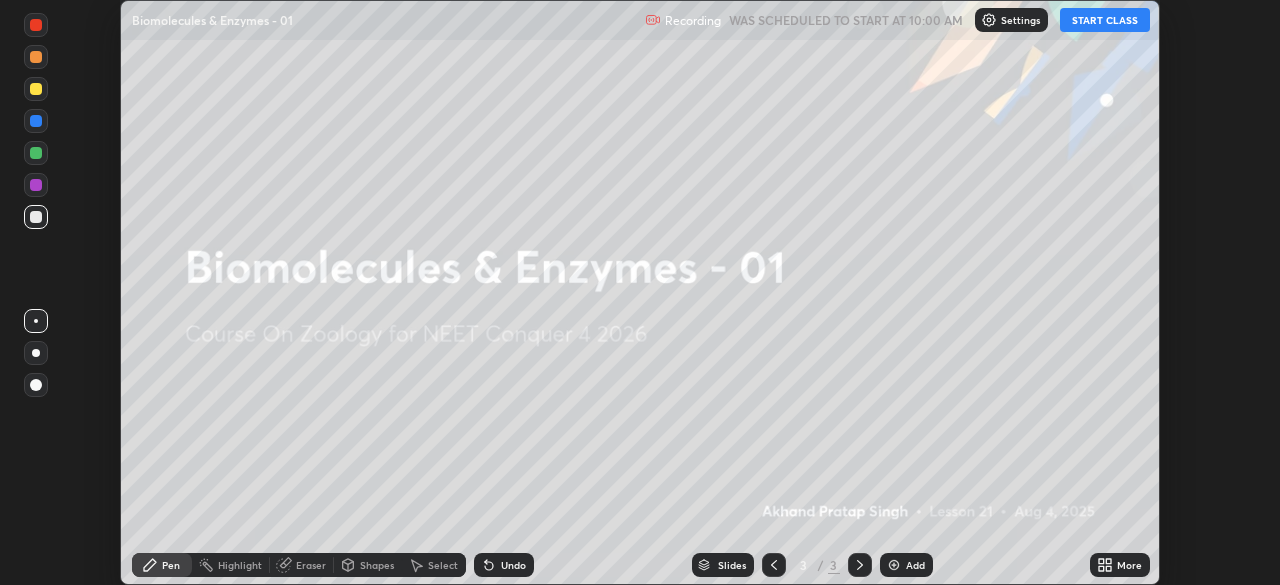 click on "START CLASS" at bounding box center [1105, 20] 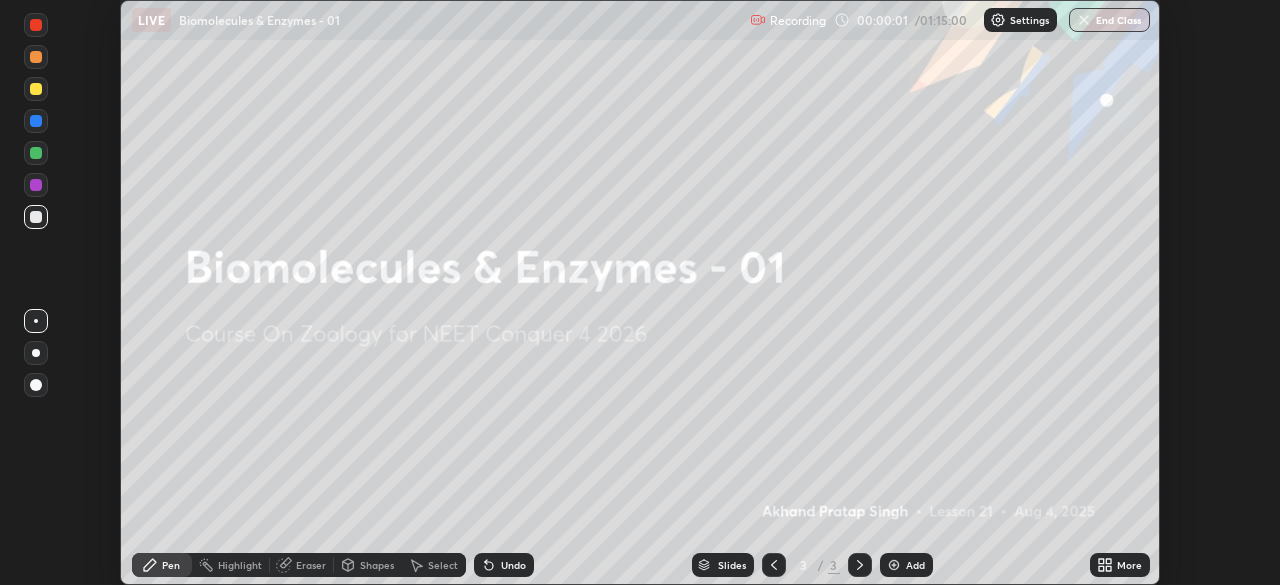 click 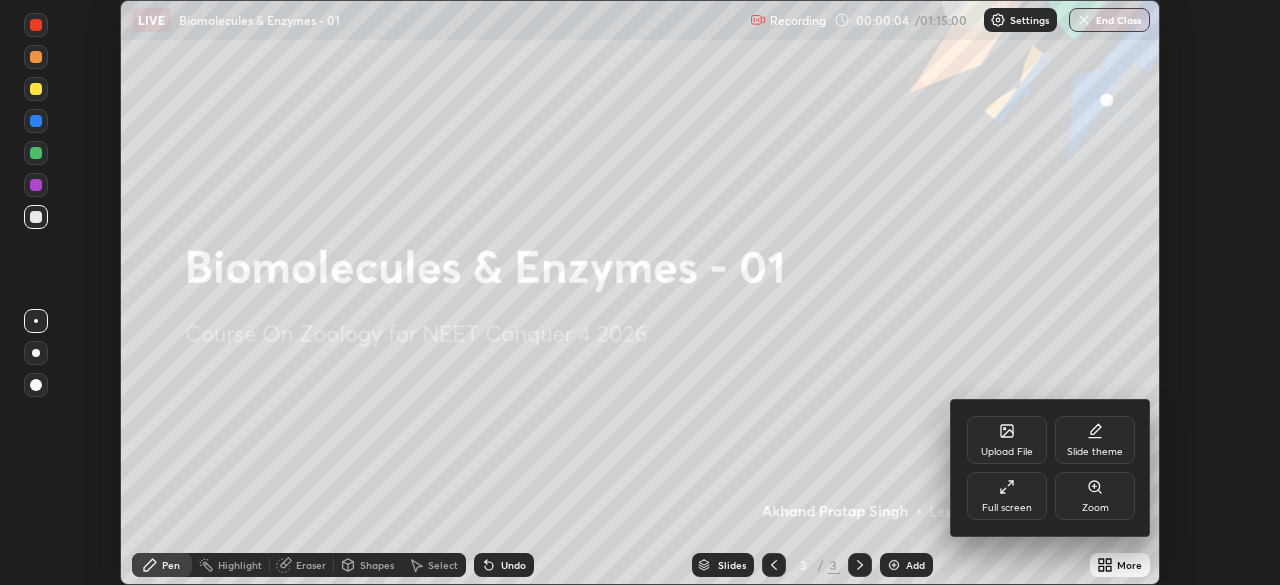 click on "Upload File" at bounding box center (1007, 440) 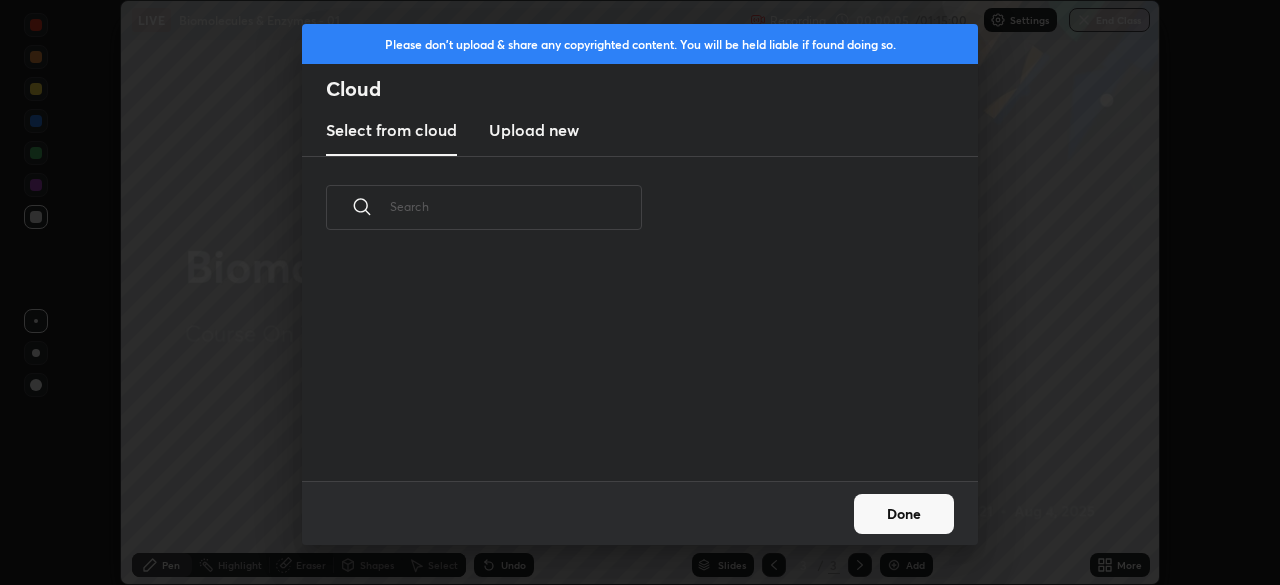 scroll, scrollTop: 7, scrollLeft: 11, axis: both 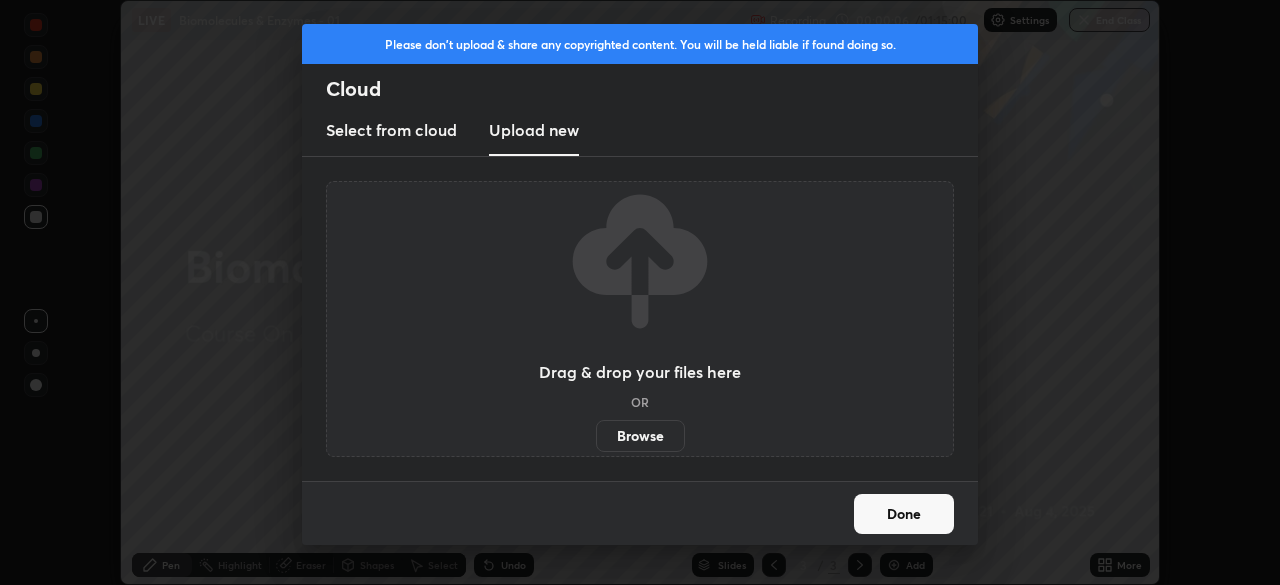click on "Browse" at bounding box center [640, 436] 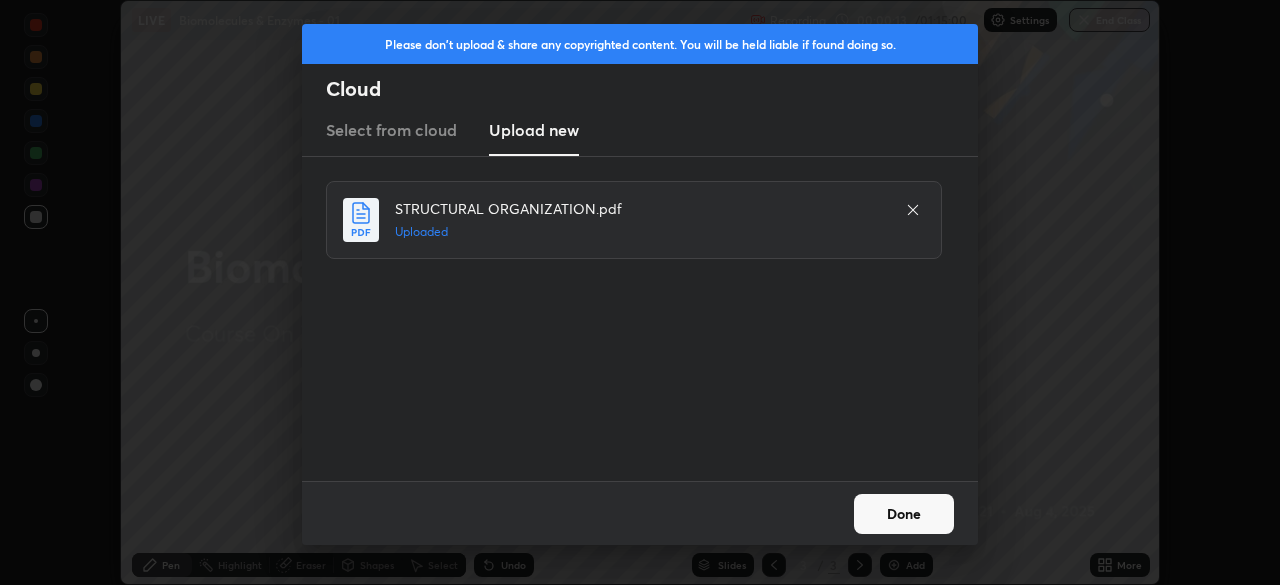 click on "Done" at bounding box center (904, 514) 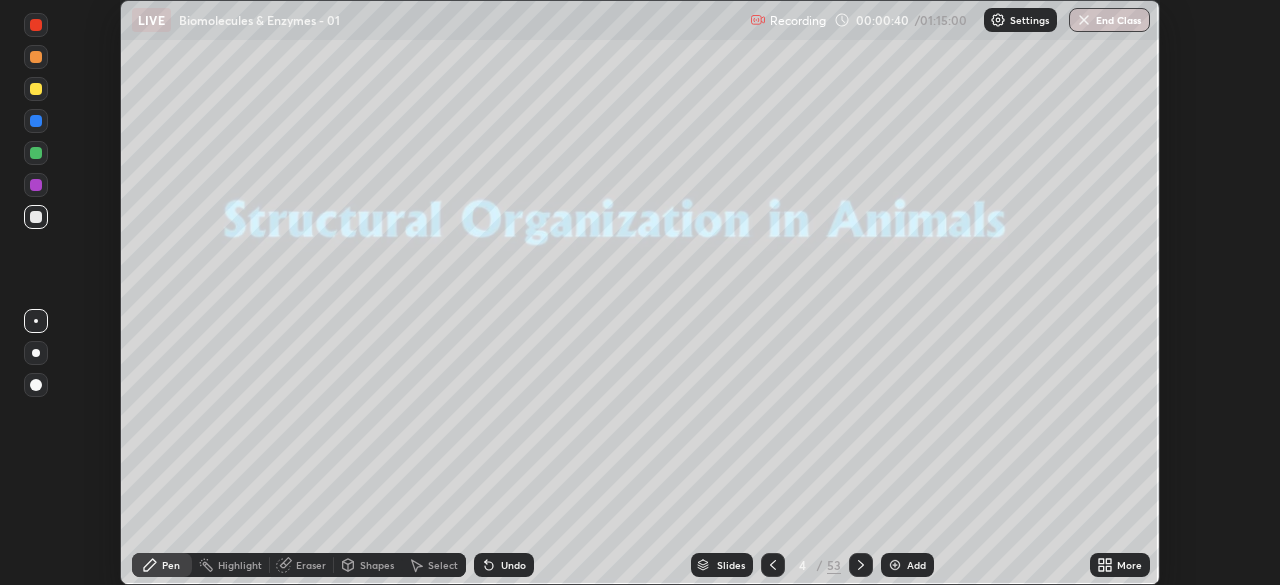 click 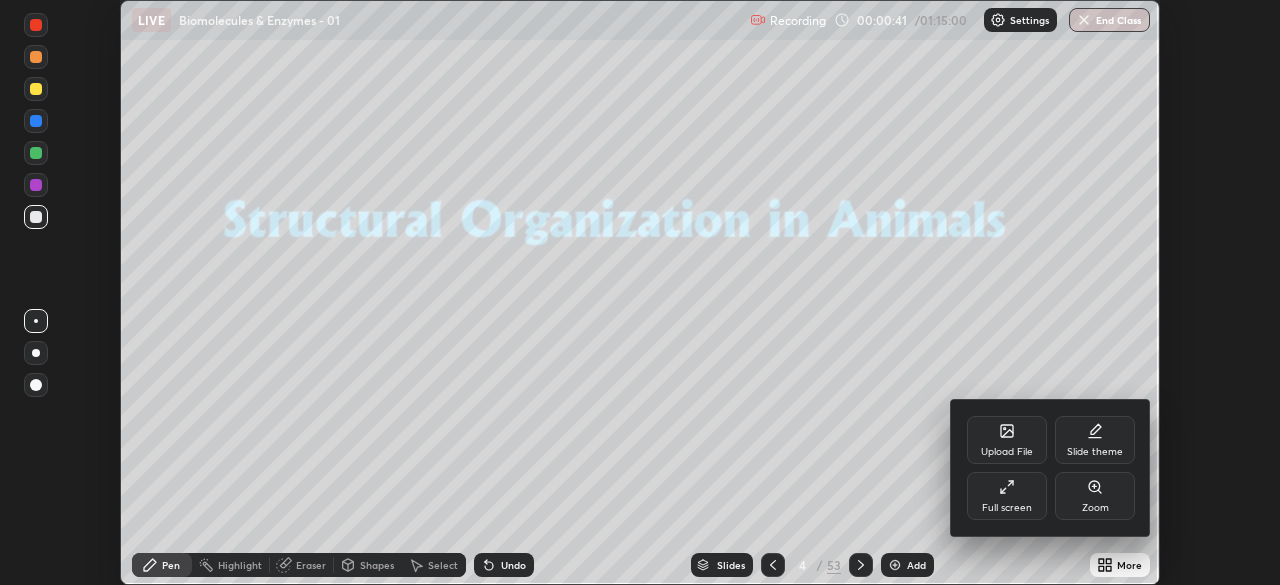 click on "Full screen" at bounding box center [1007, 496] 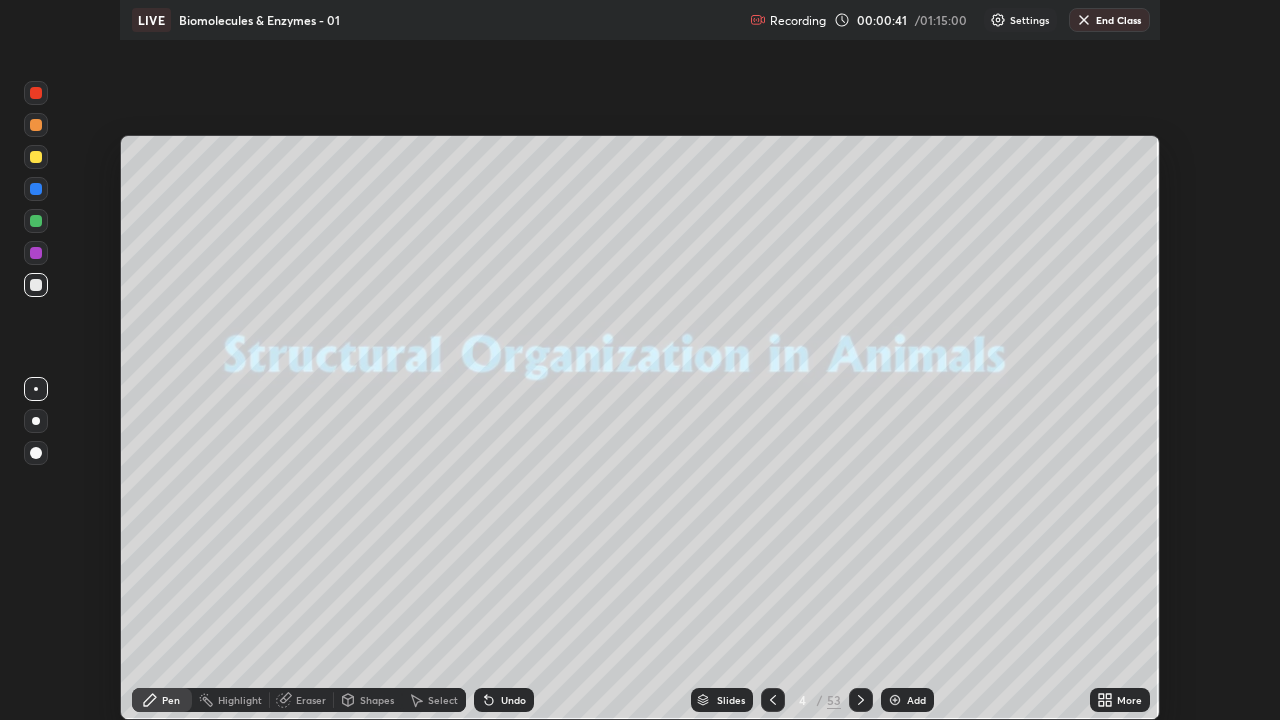 scroll, scrollTop: 99280, scrollLeft: 98720, axis: both 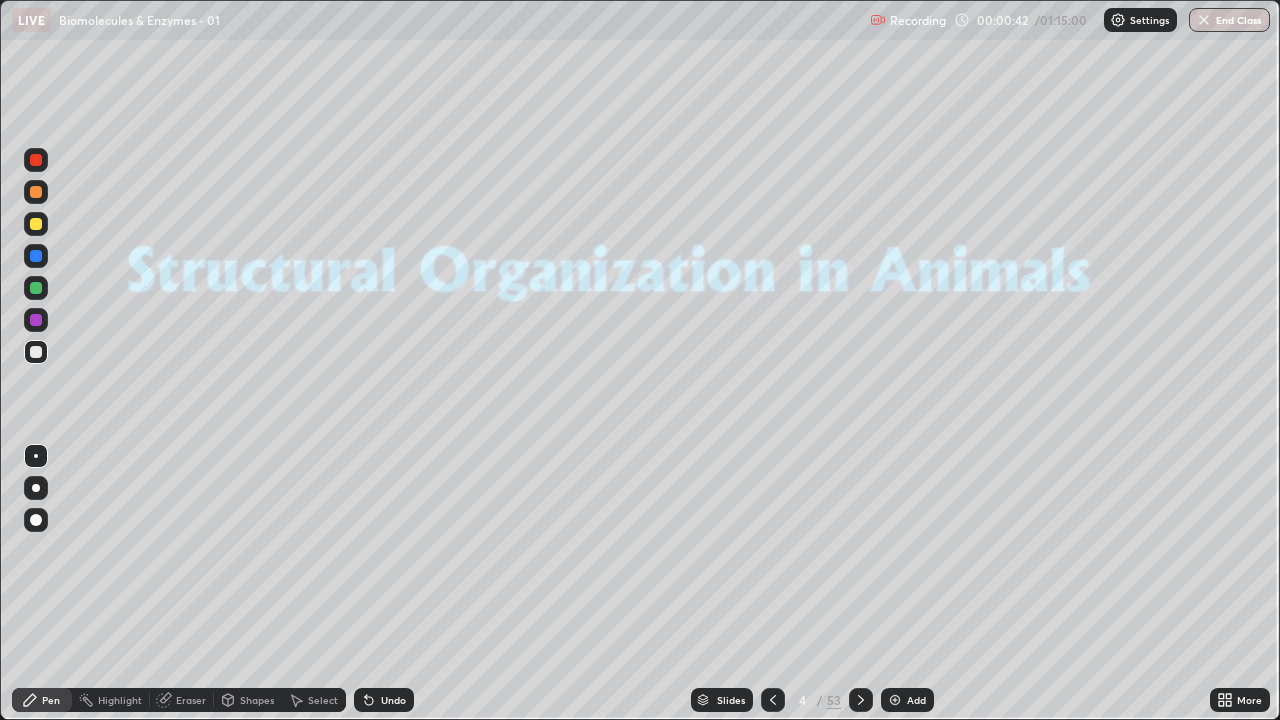 click on "Slides" at bounding box center [722, 700] 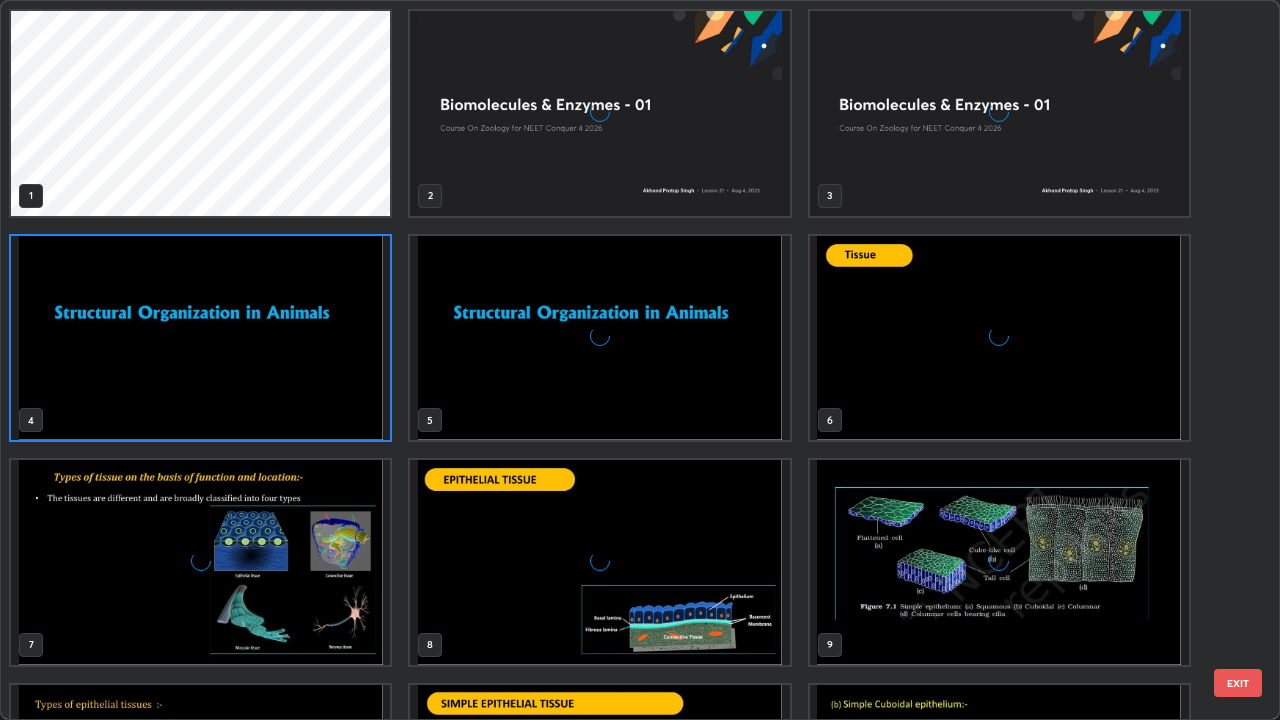scroll, scrollTop: 7, scrollLeft: 11, axis: both 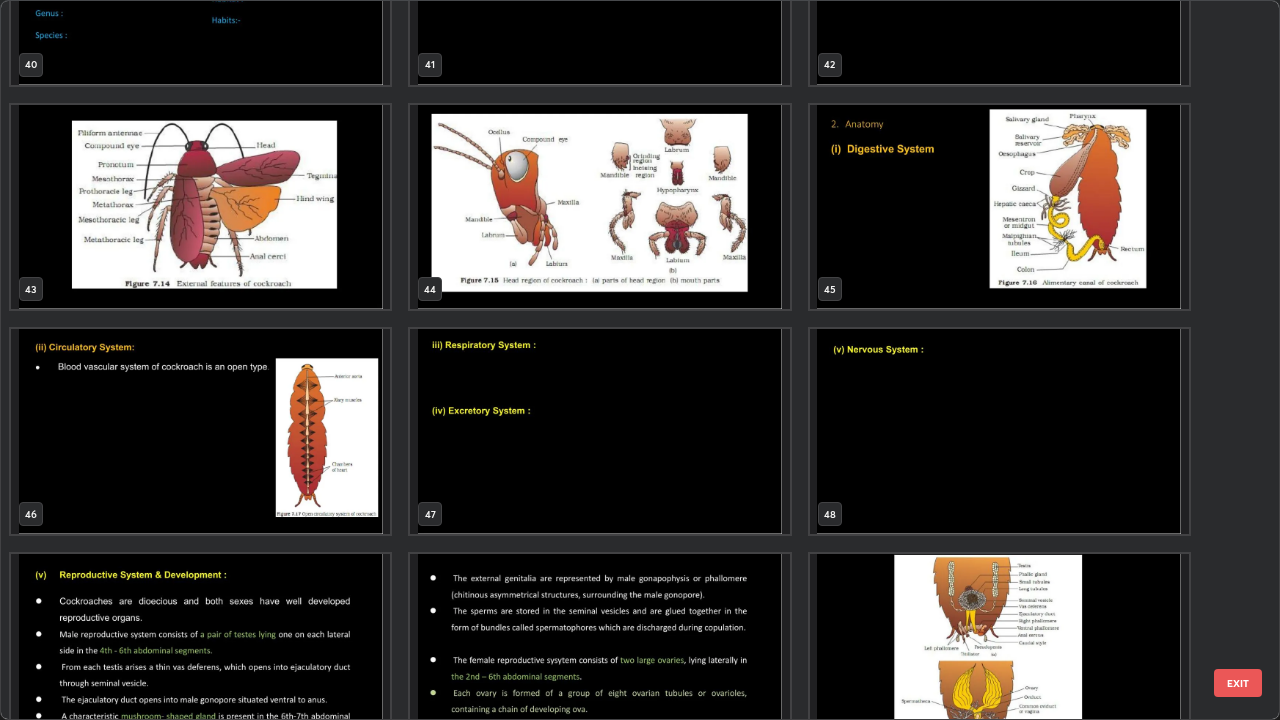 click at bounding box center (999, 431) 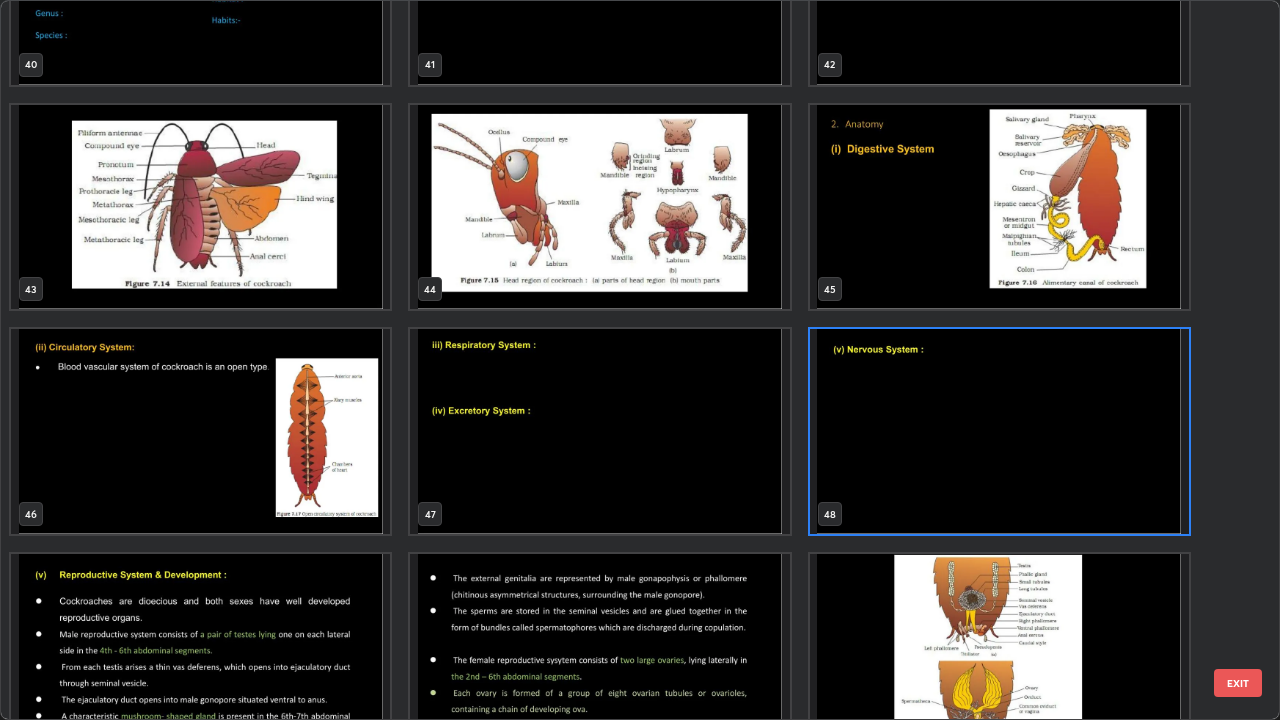 click at bounding box center [999, 431] 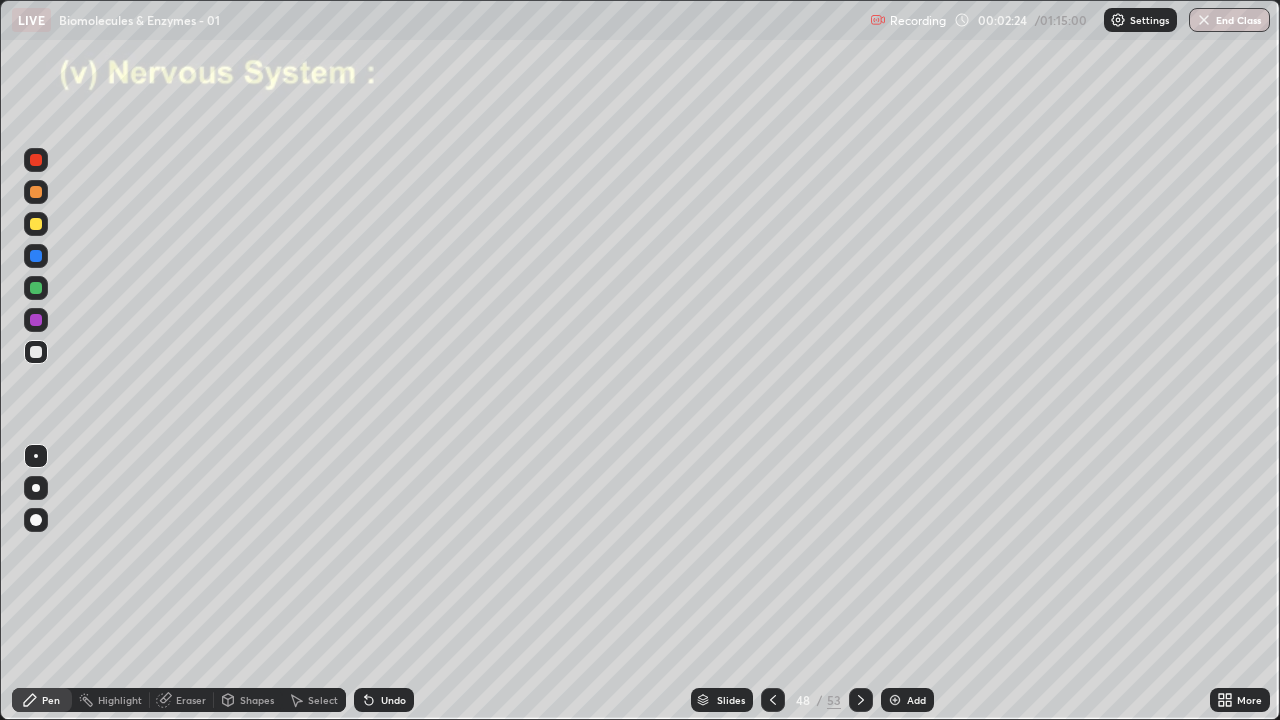 click 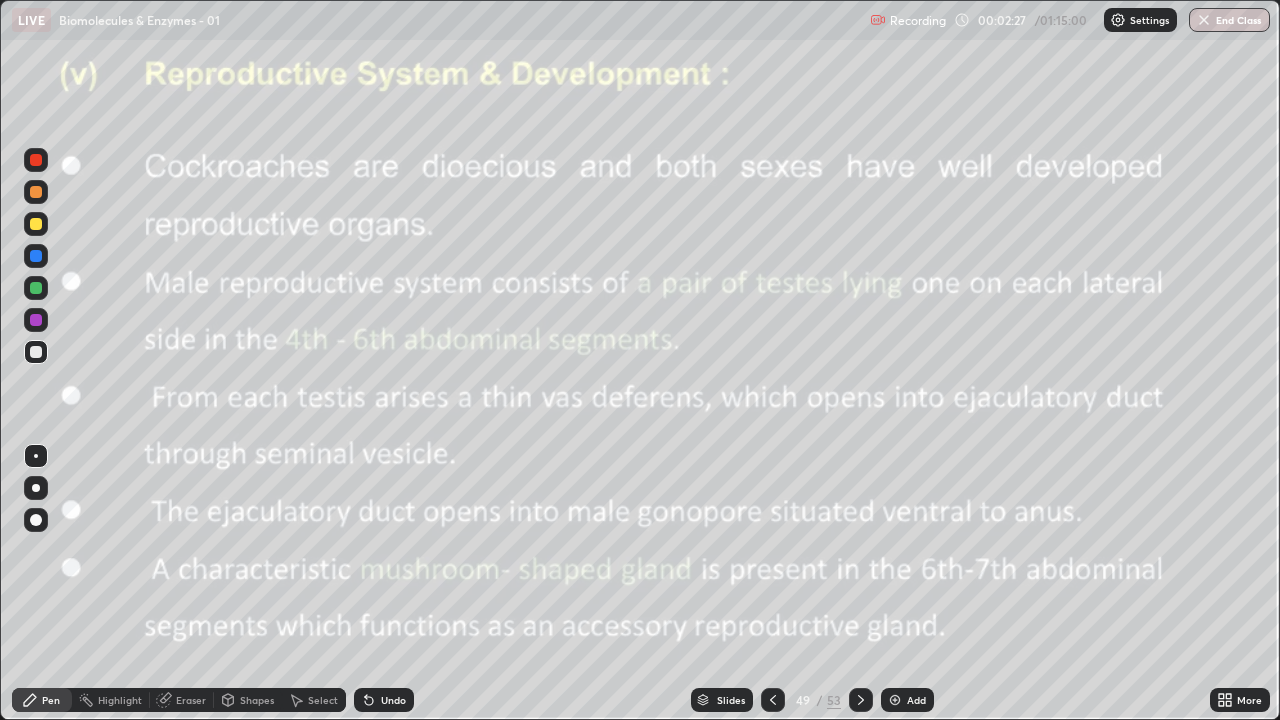 click at bounding box center [36, 160] 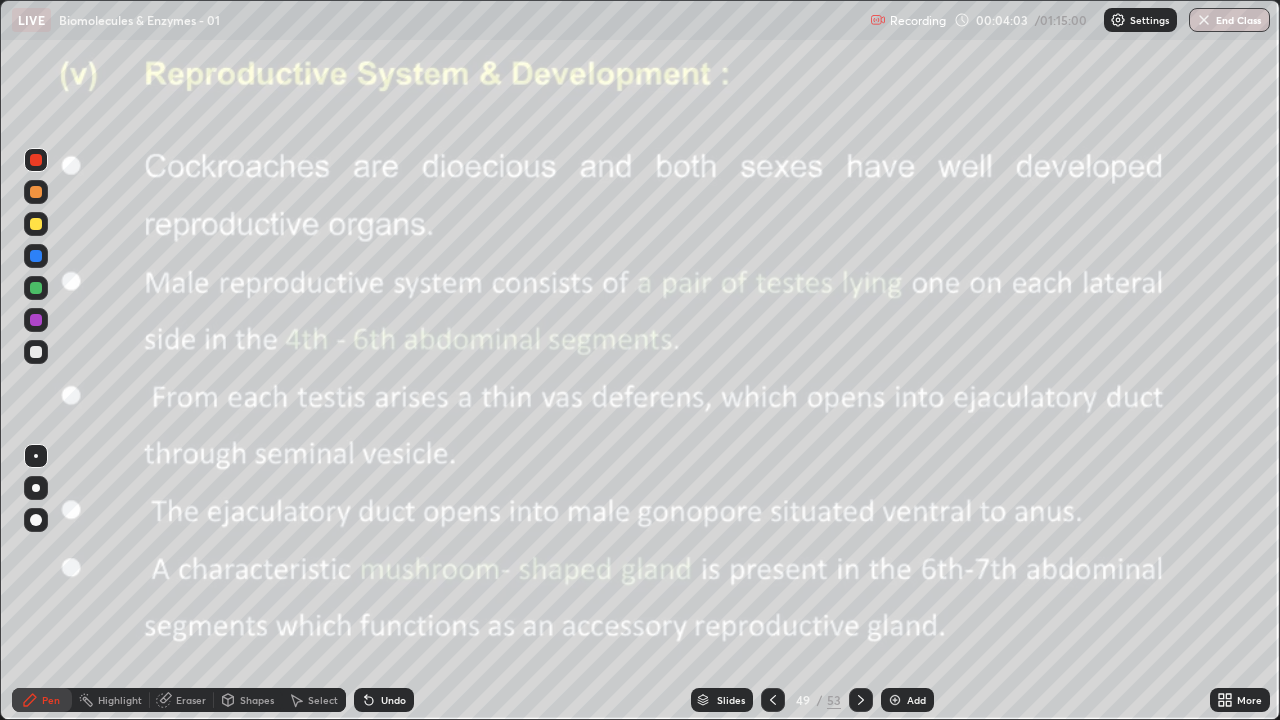click at bounding box center (895, 700) 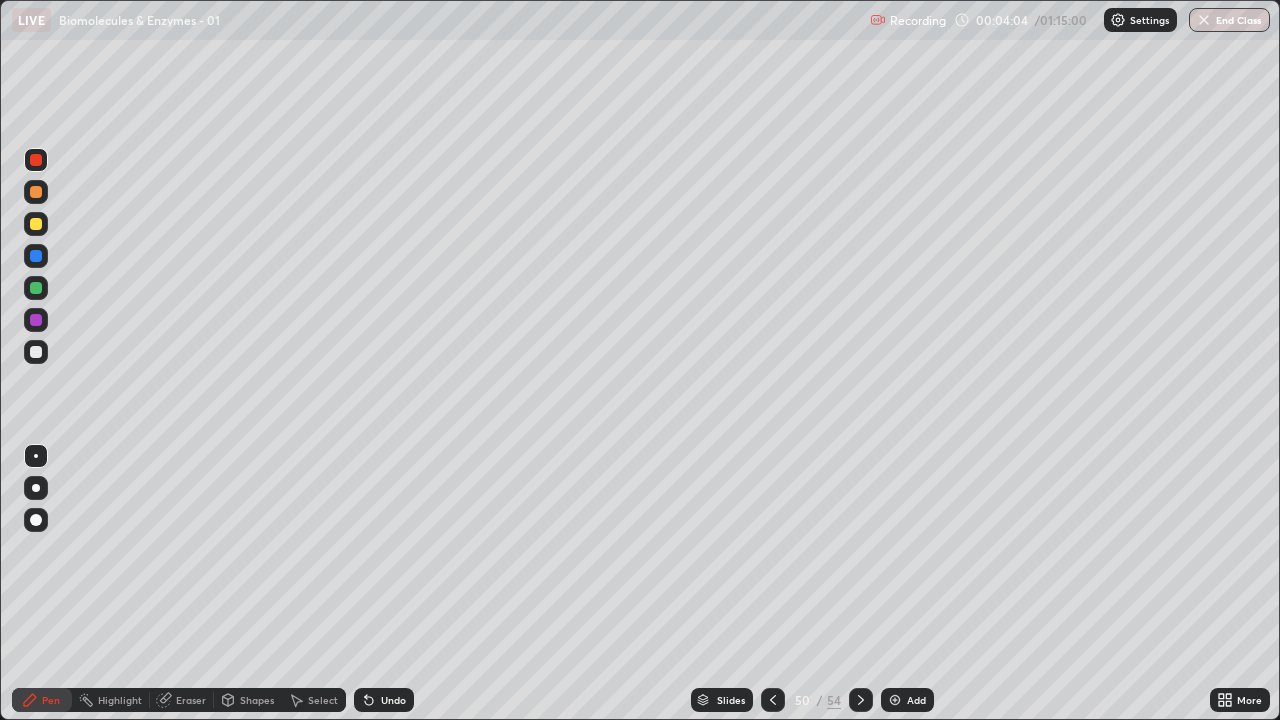 click at bounding box center (36, 224) 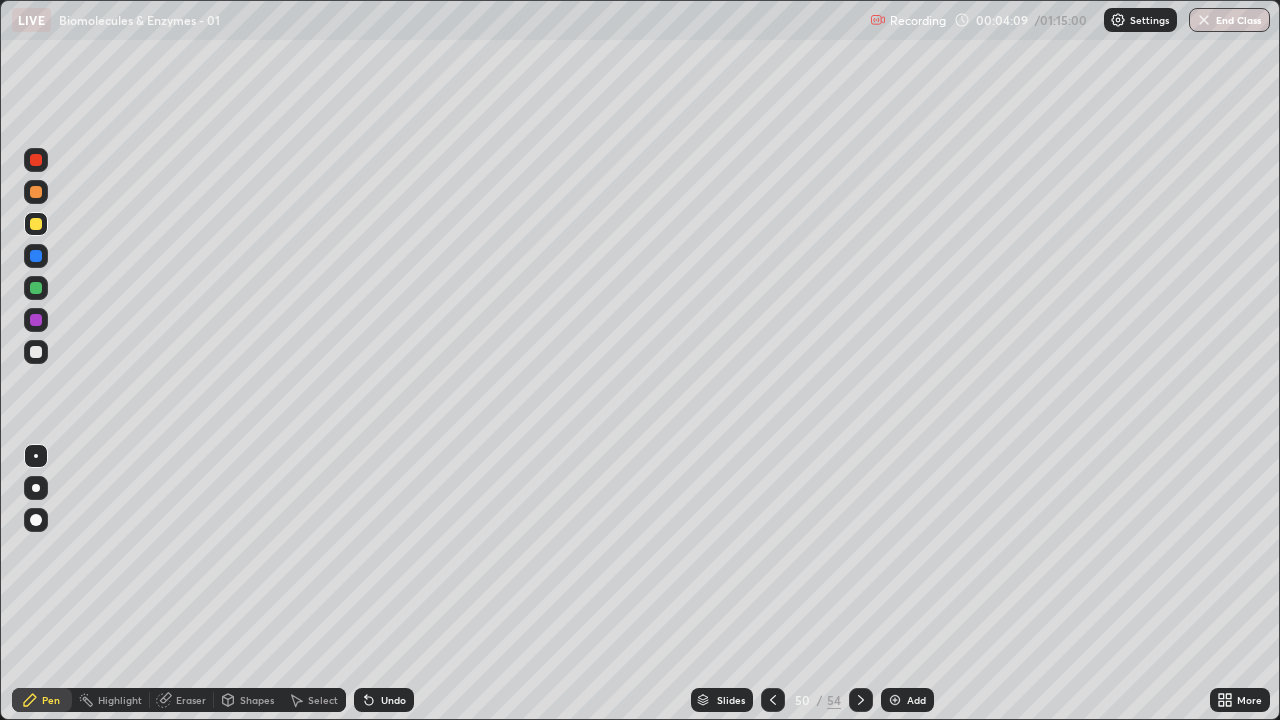 click at bounding box center [36, 288] 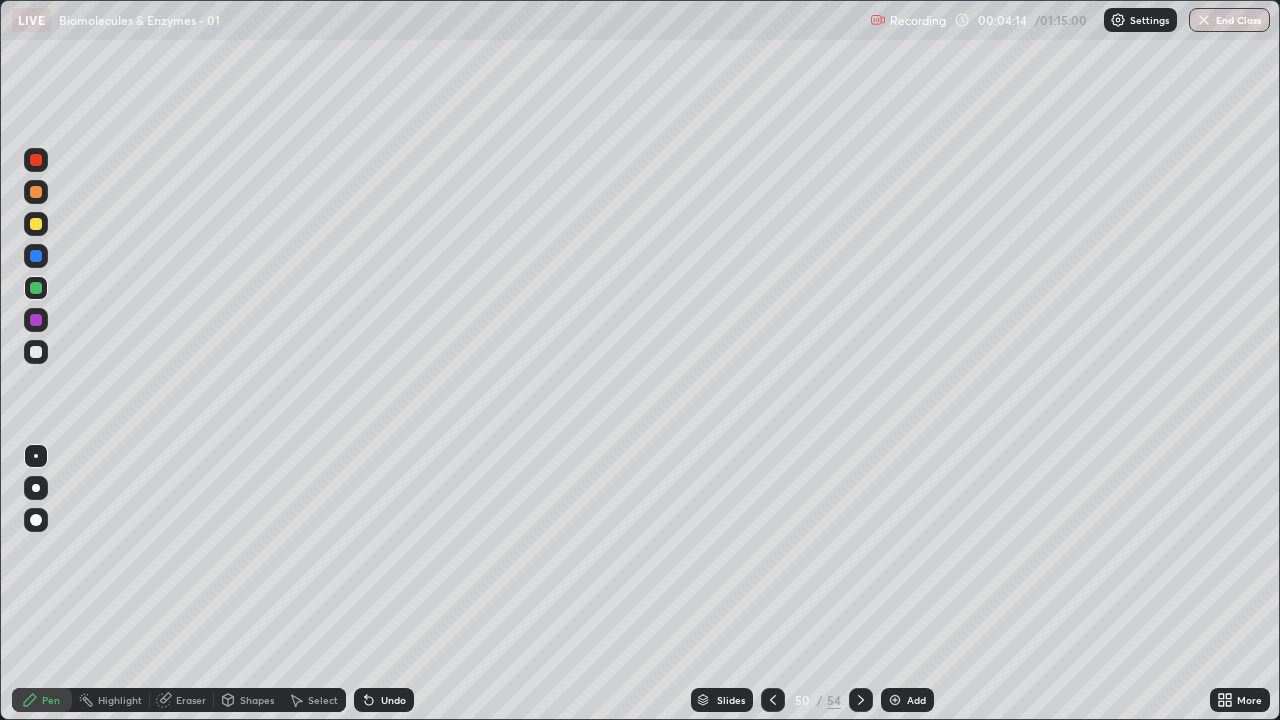 click at bounding box center (36, 352) 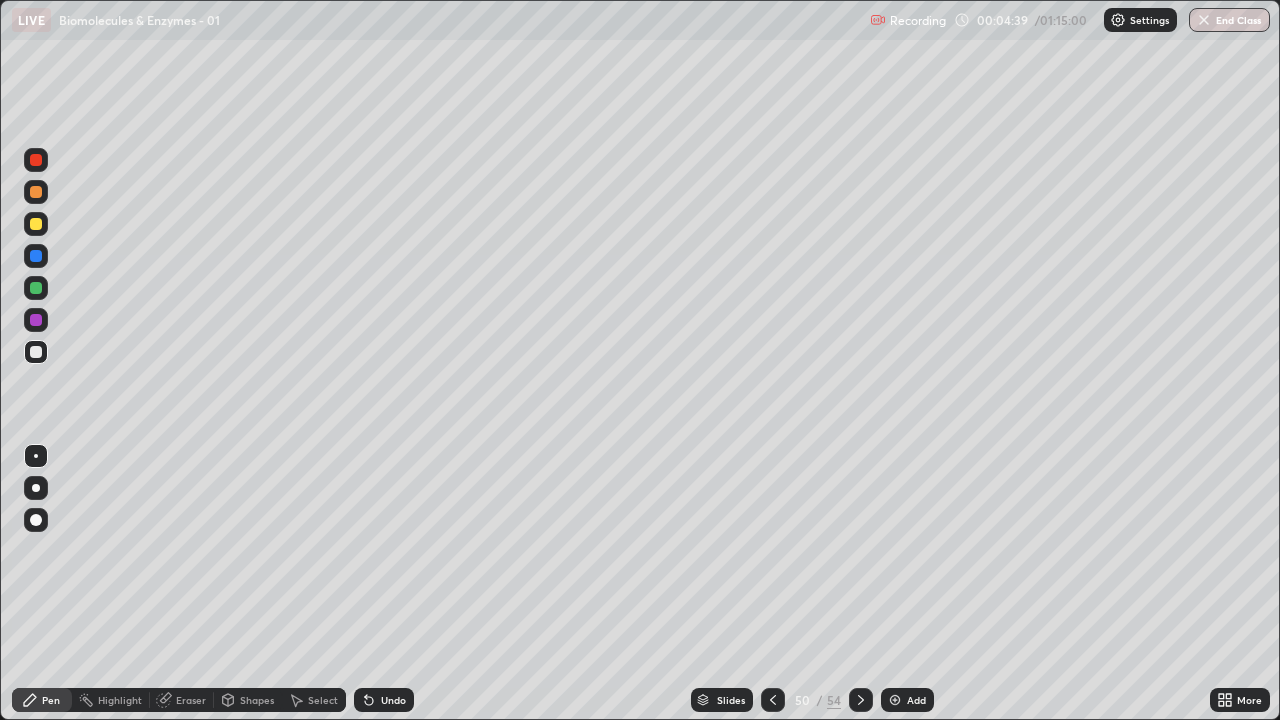 click at bounding box center (36, 288) 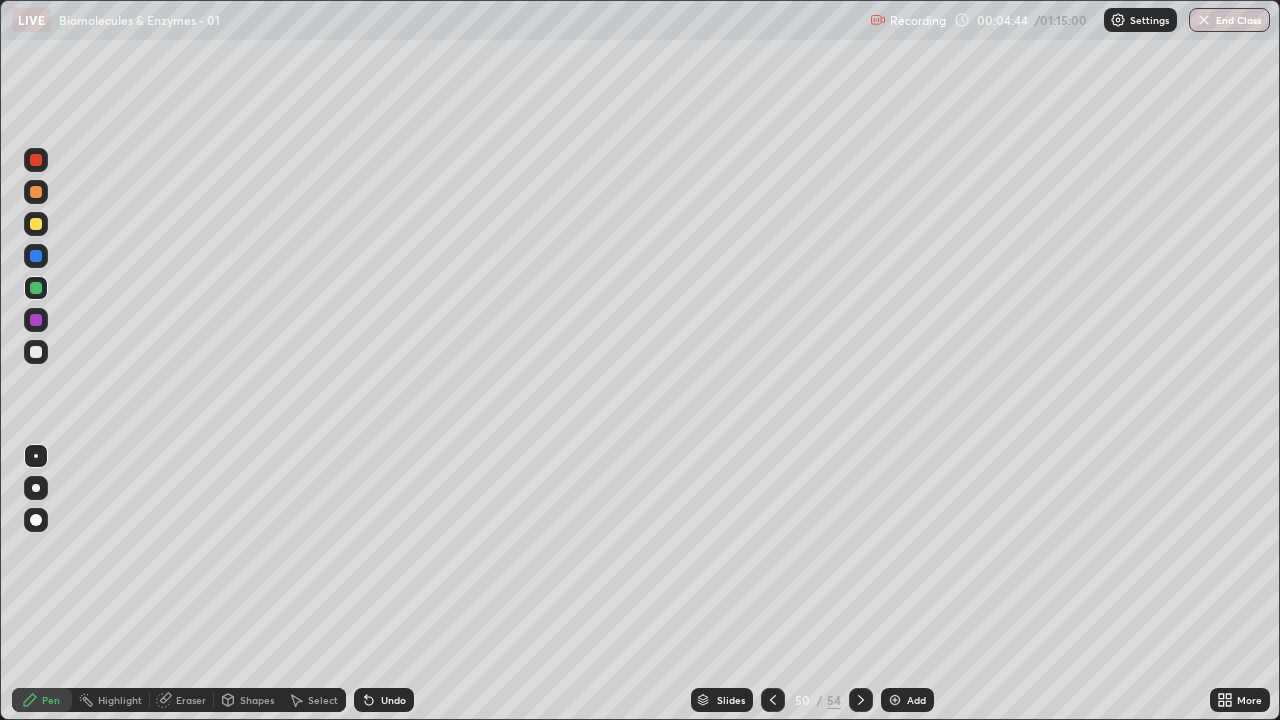 click at bounding box center [36, 352] 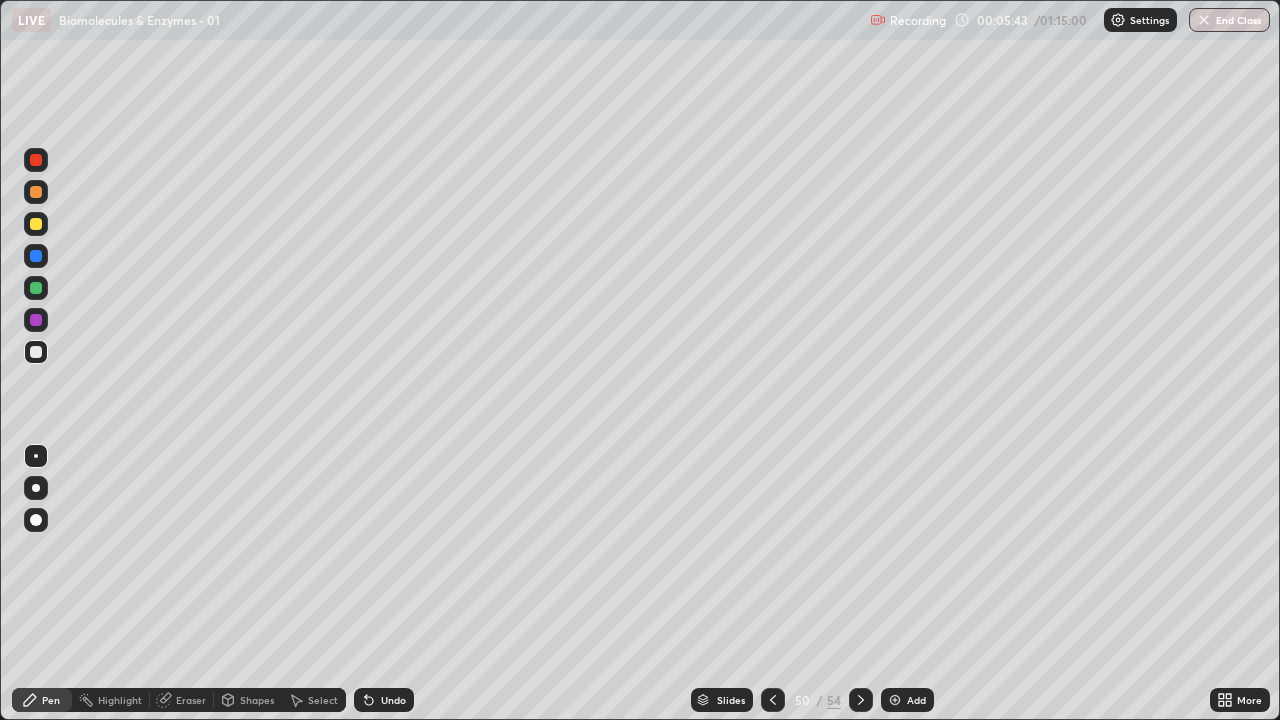 click 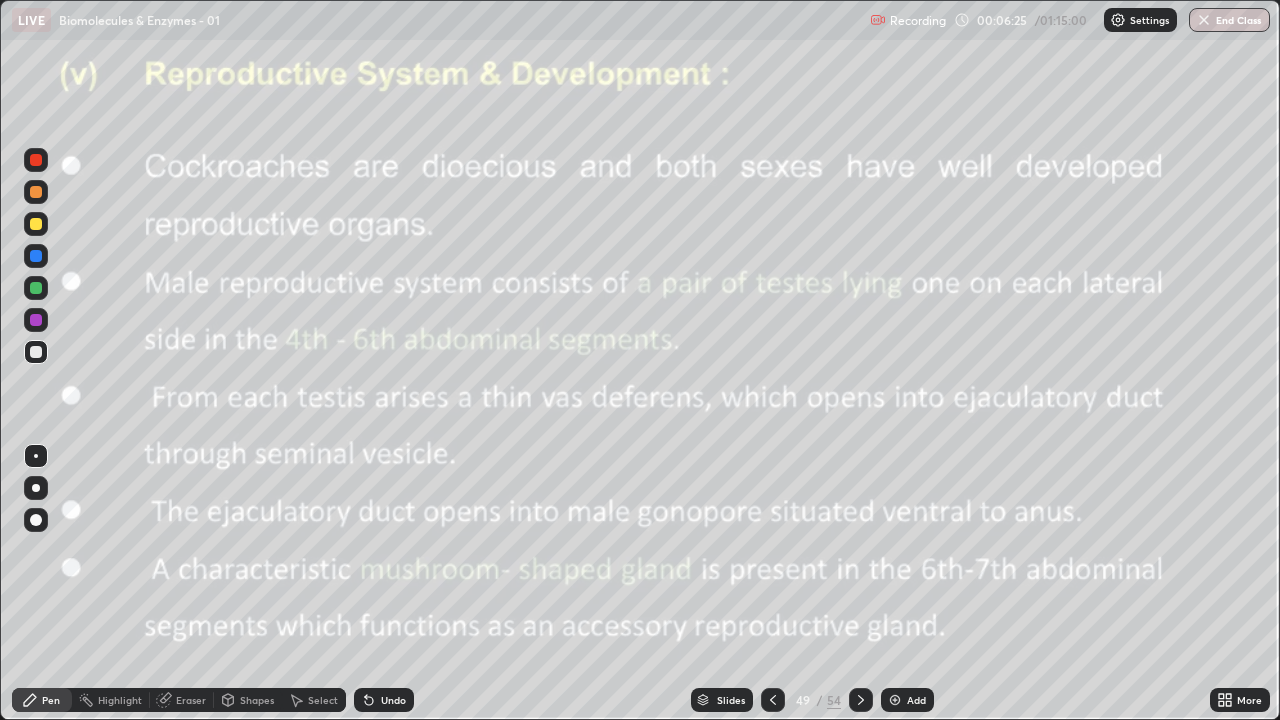 click at bounding box center [36, 320] 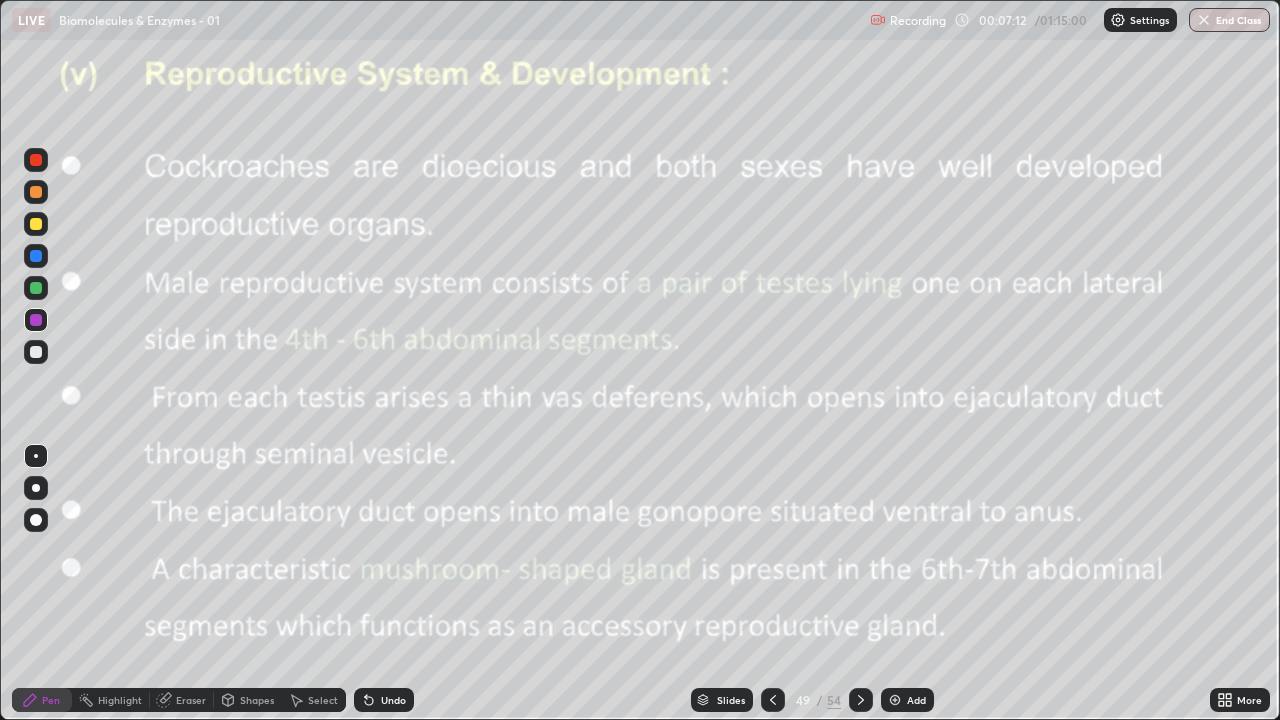 click 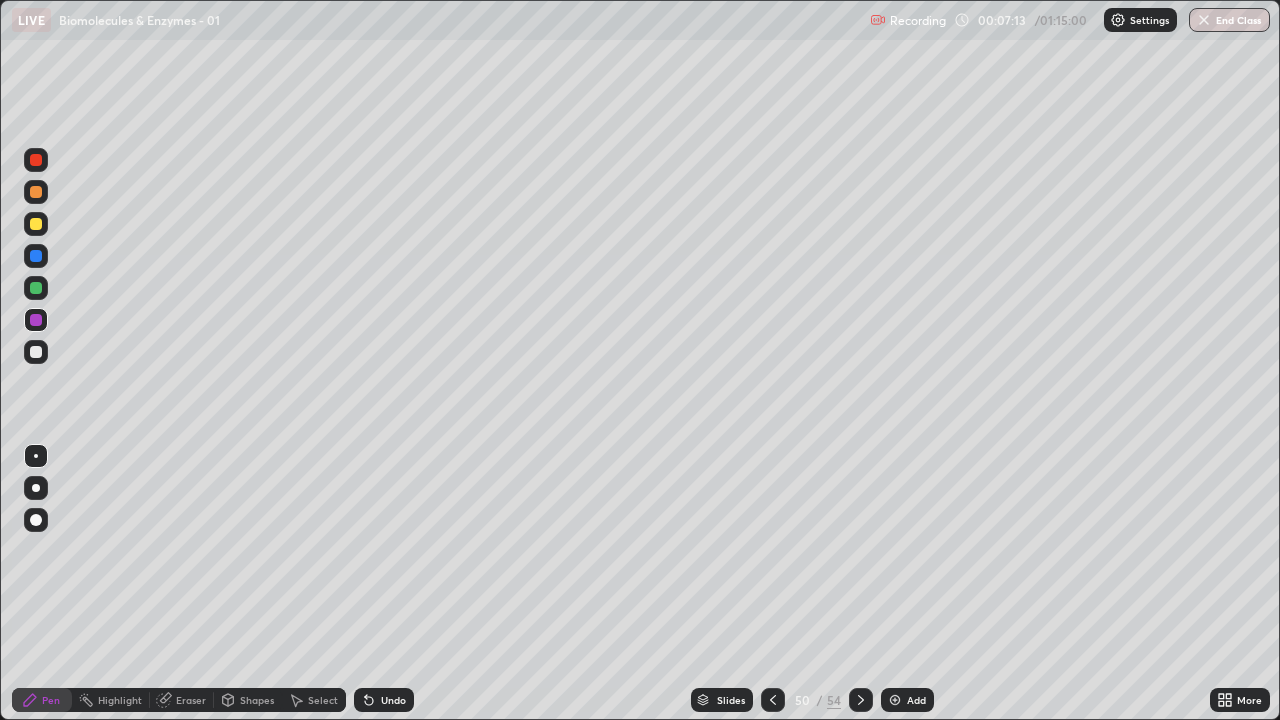 click 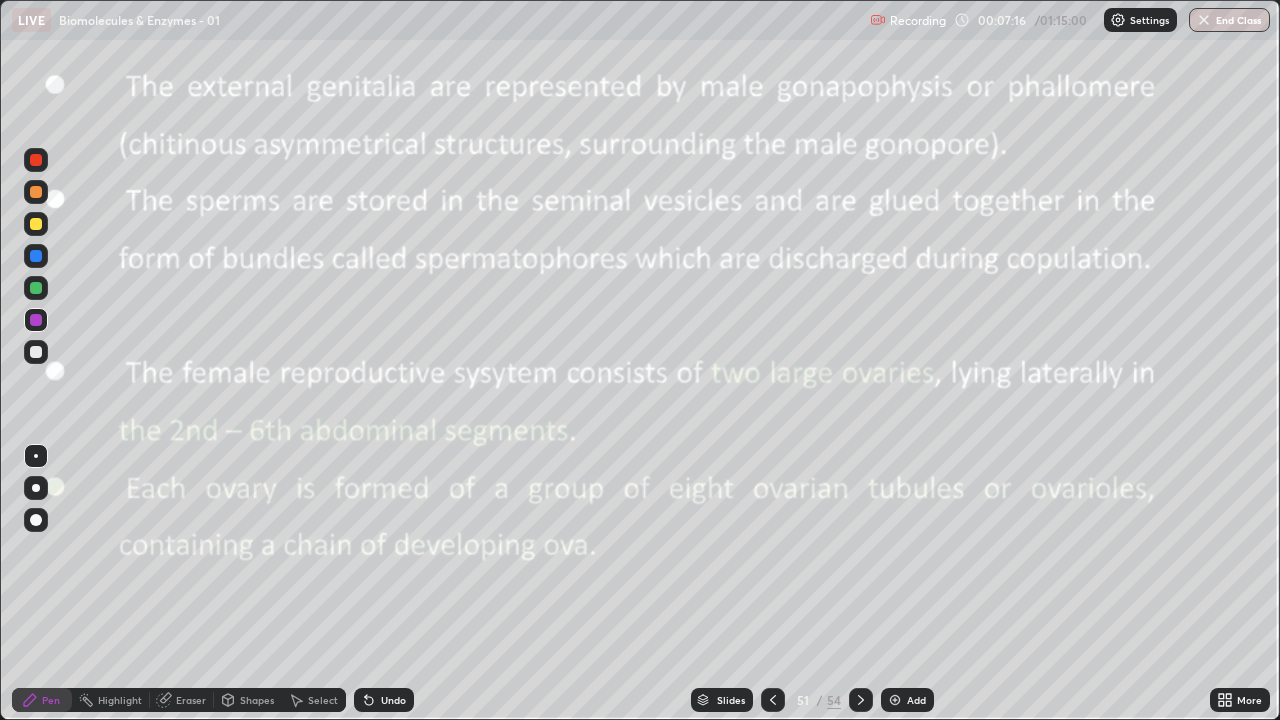 click at bounding box center (36, 160) 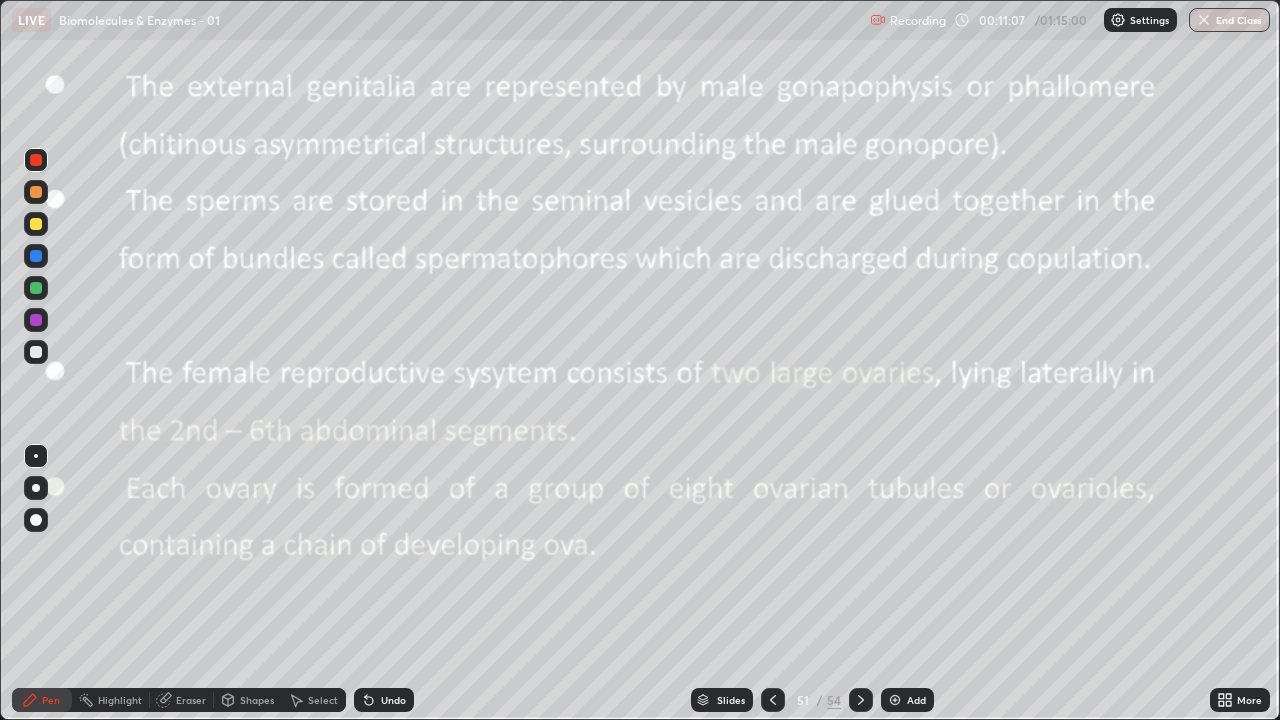 click 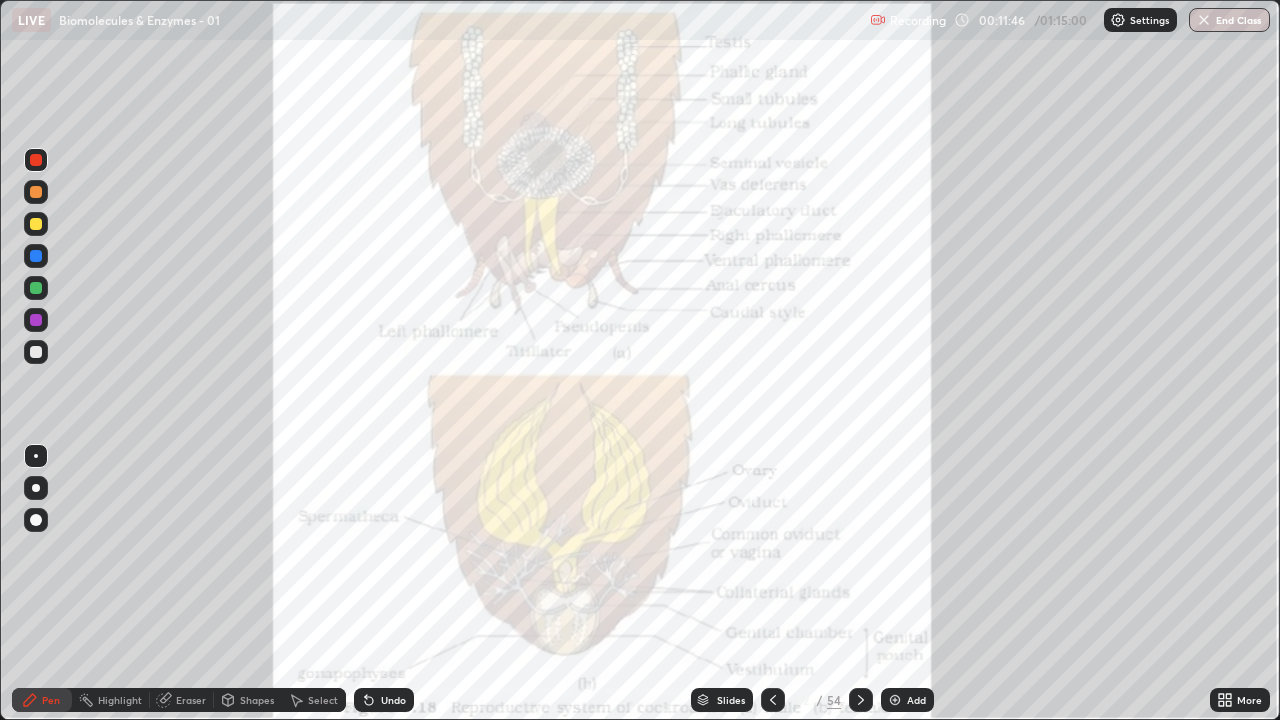 click 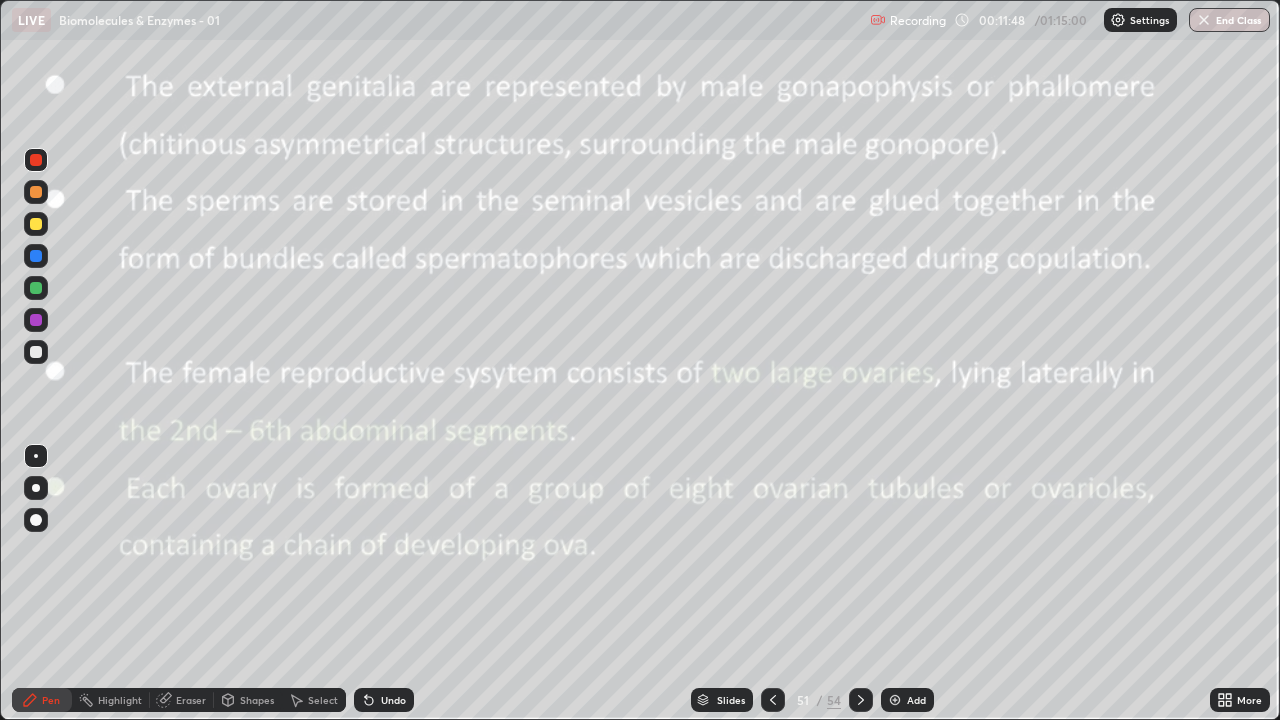 click 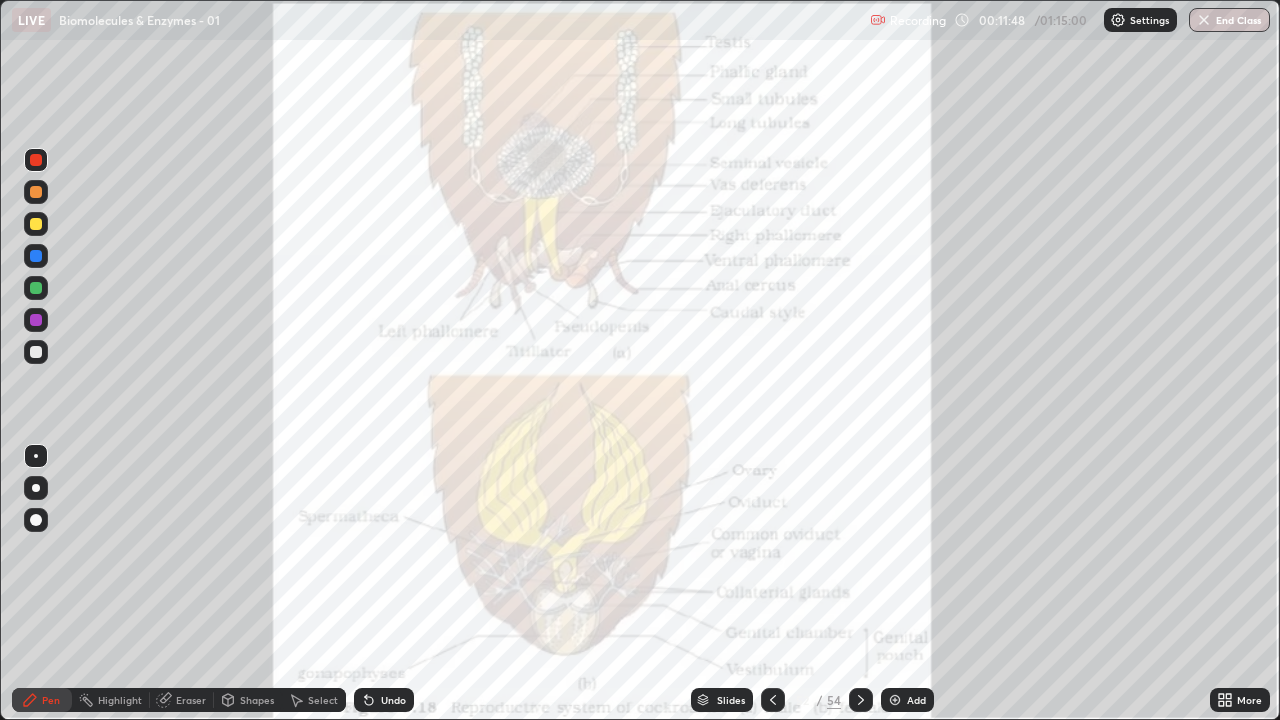click 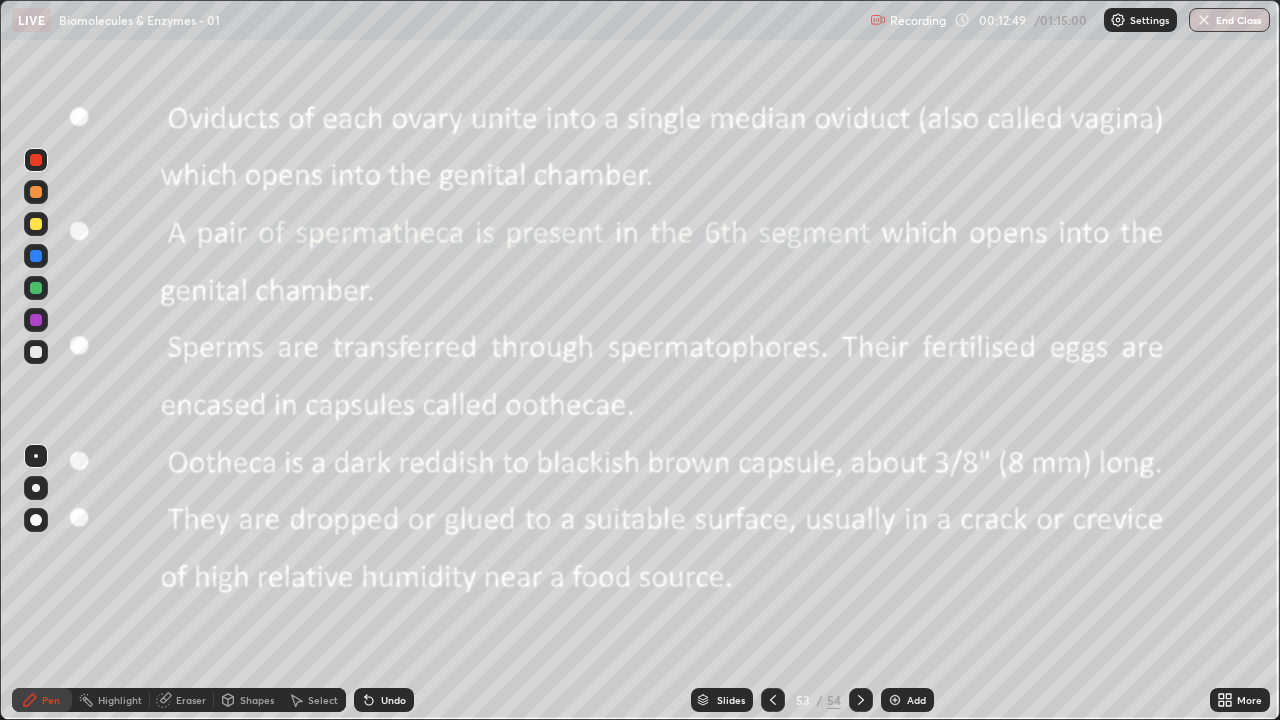 click 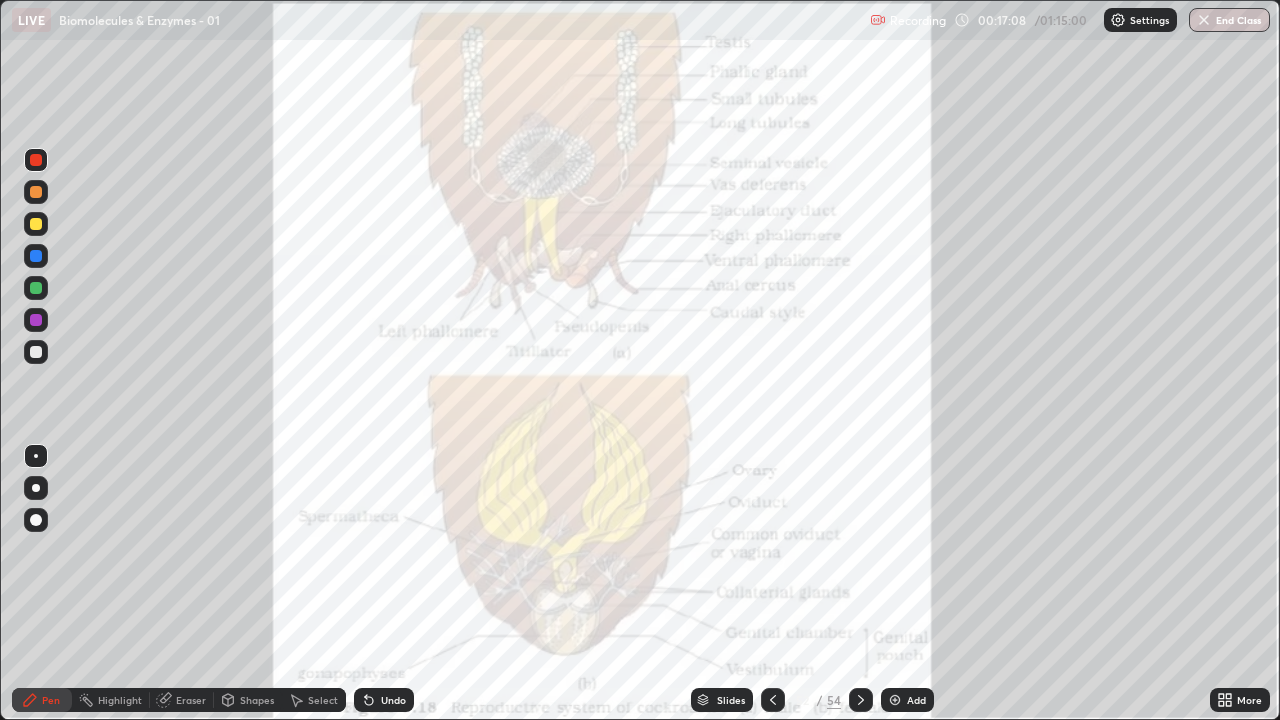 click 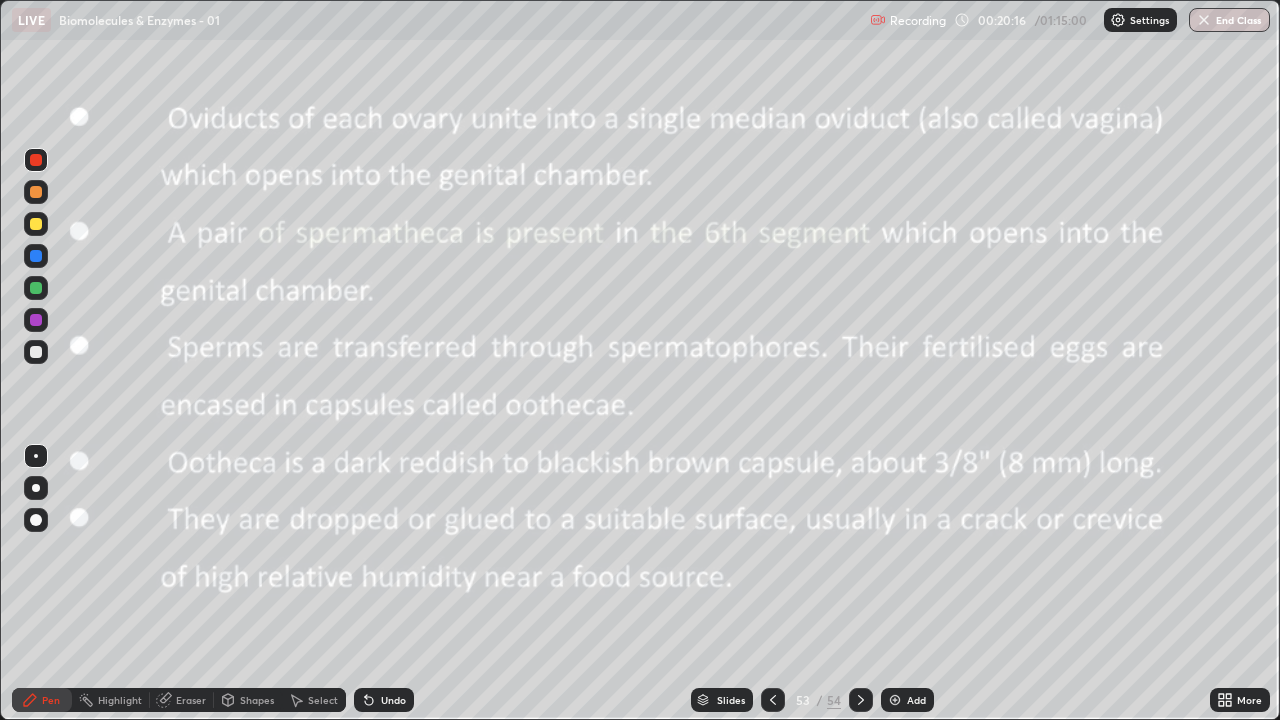 click at bounding box center (861, 700) 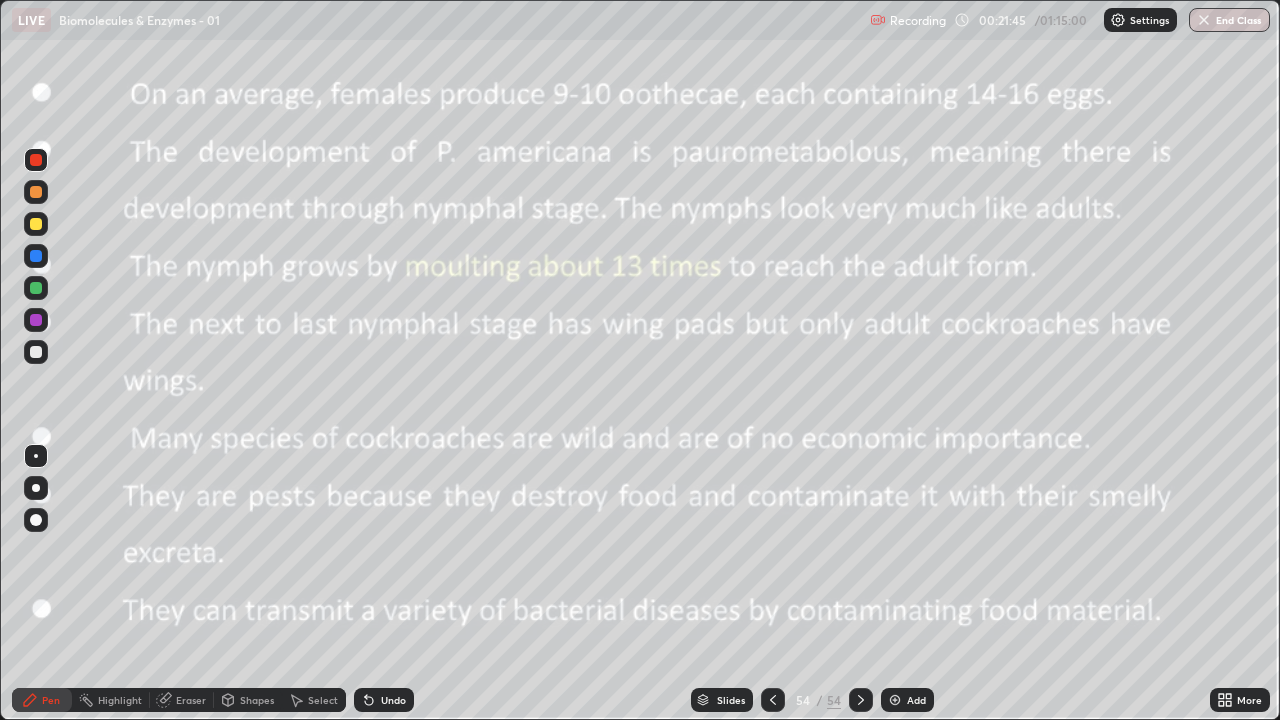 click at bounding box center (36, 320) 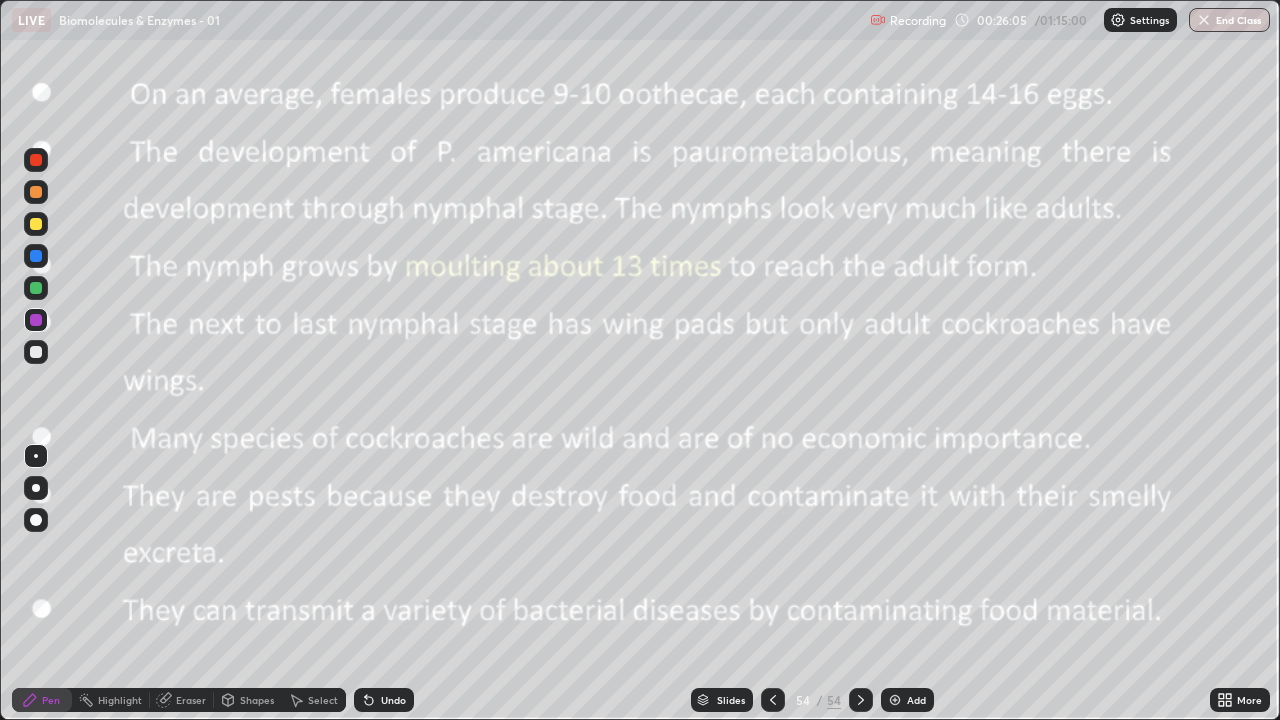 click on "Add" at bounding box center (907, 700) 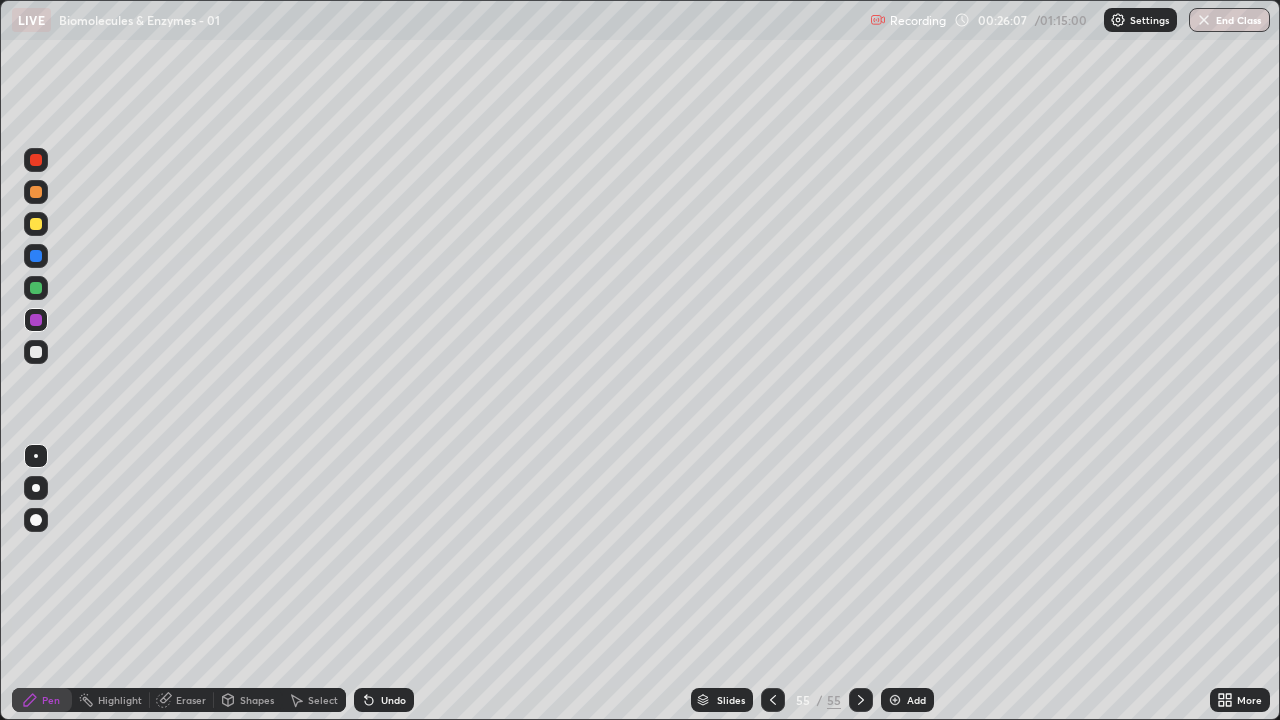 click on "More" at bounding box center [1240, 700] 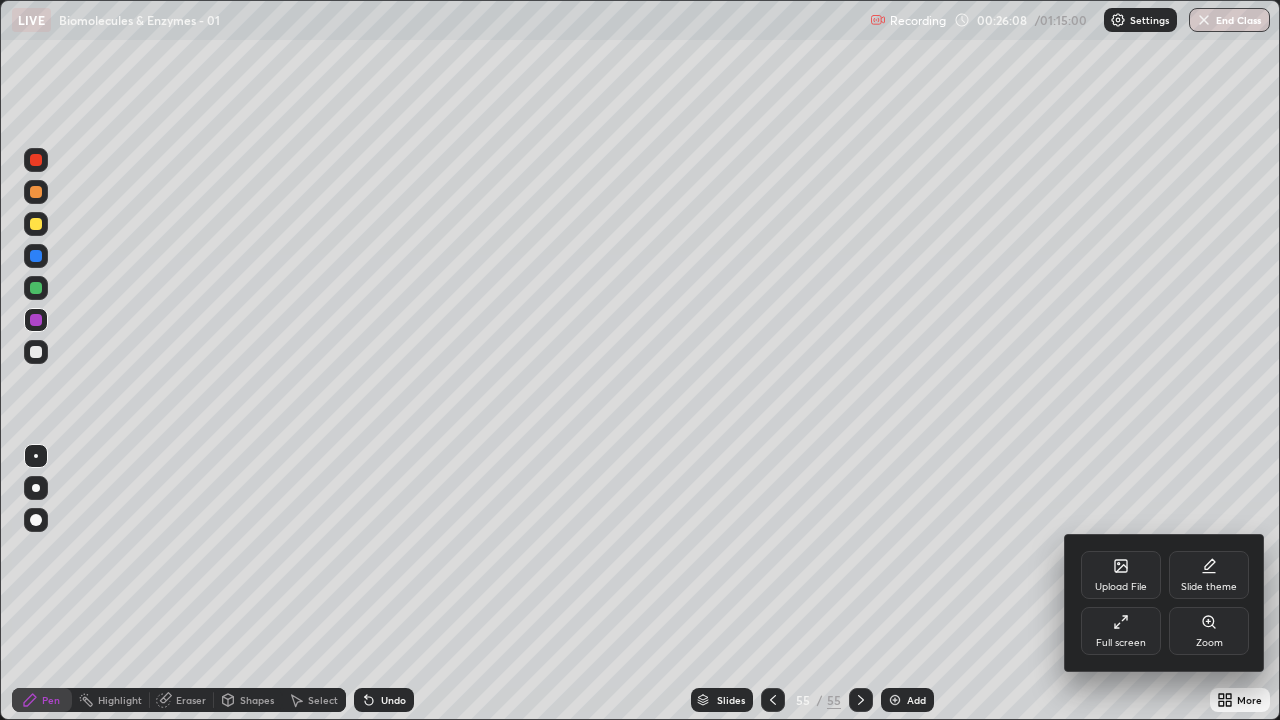 click on "Upload File" at bounding box center (1121, 587) 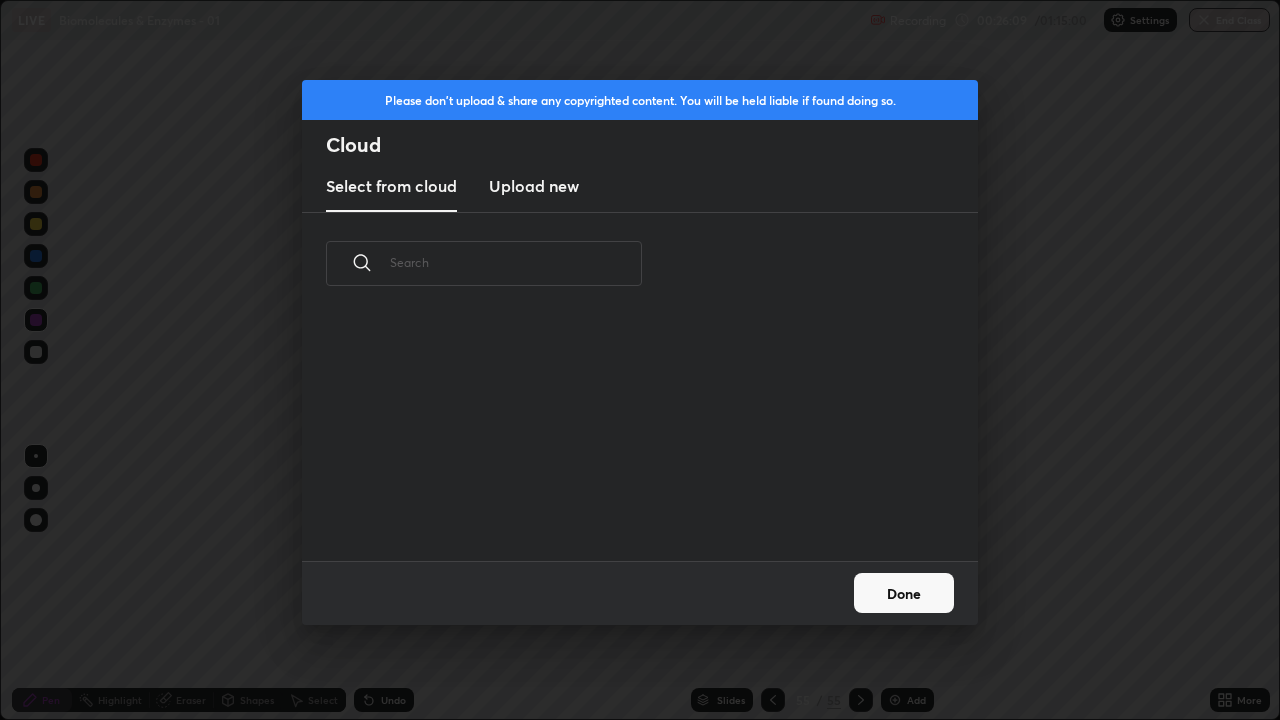 scroll, scrollTop: 7, scrollLeft: 11, axis: both 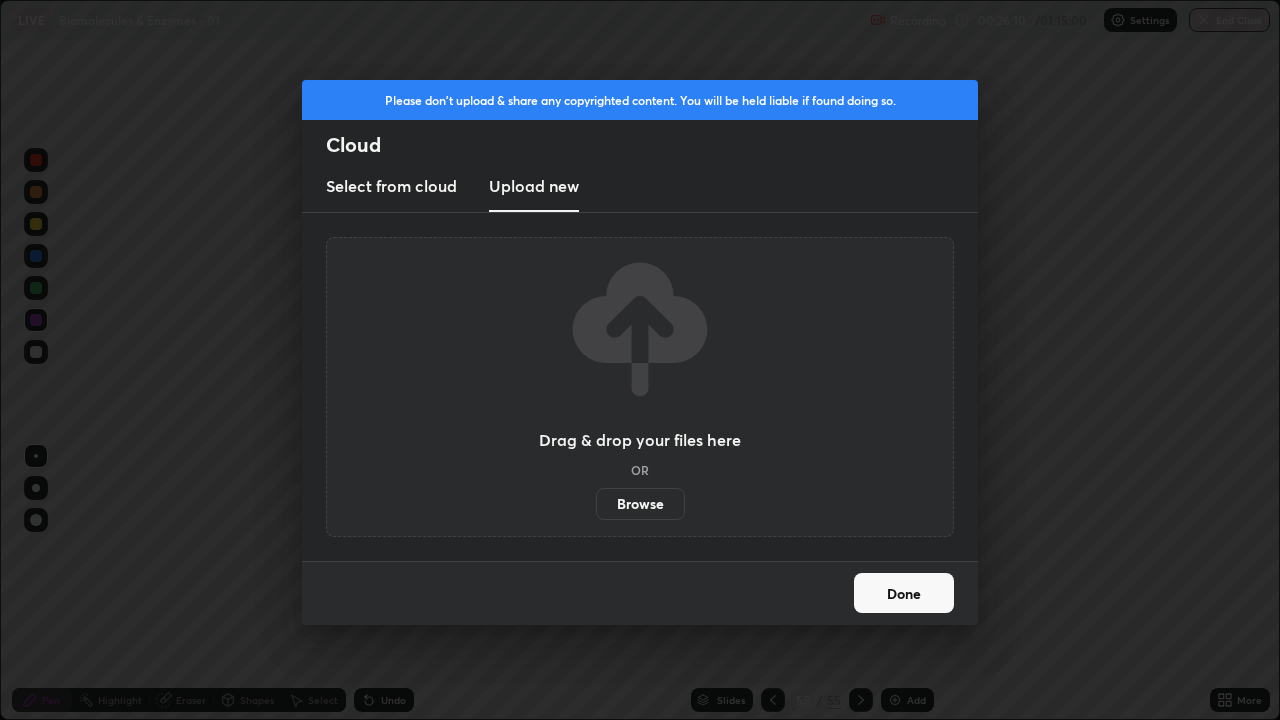 click on "Browse" at bounding box center [640, 504] 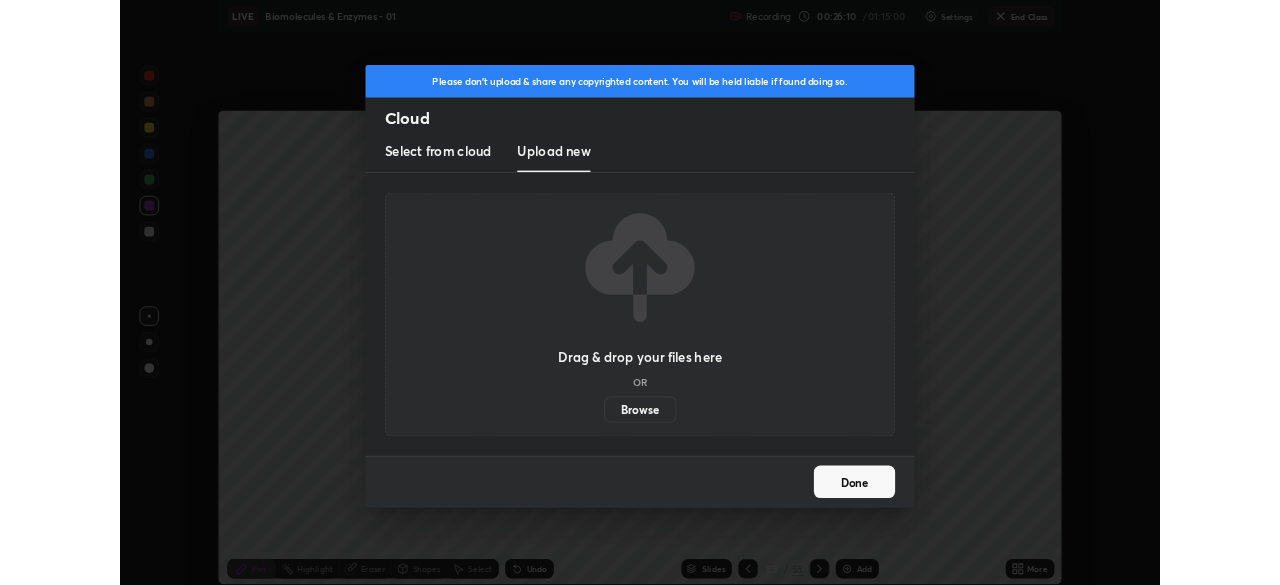 scroll, scrollTop: 585, scrollLeft: 1280, axis: both 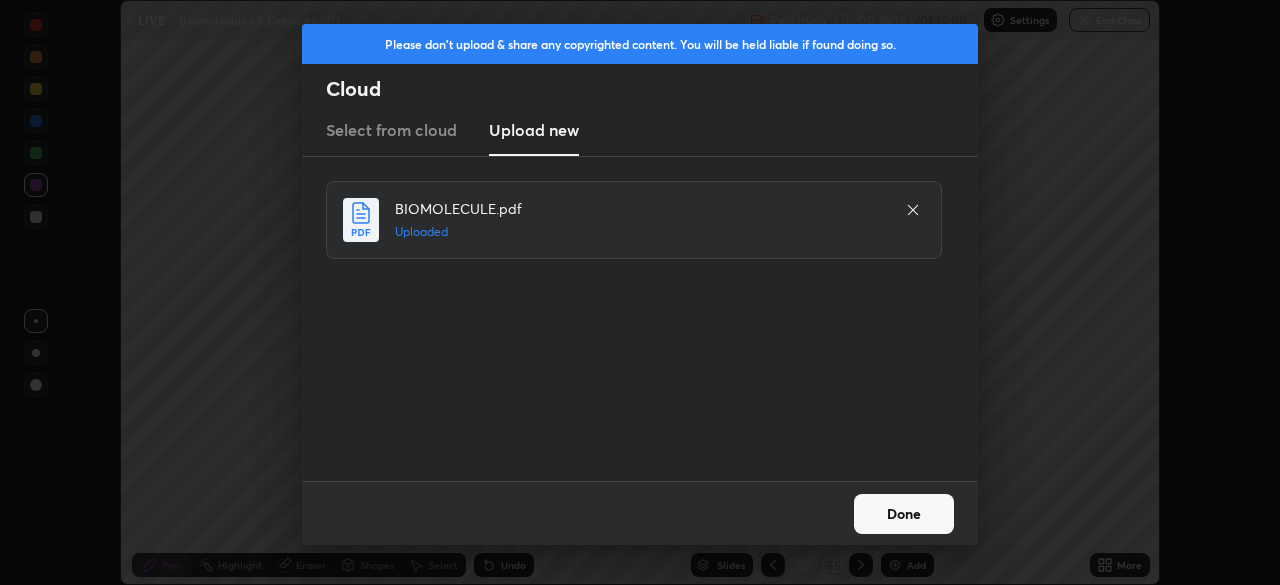 click on "Done" at bounding box center [904, 514] 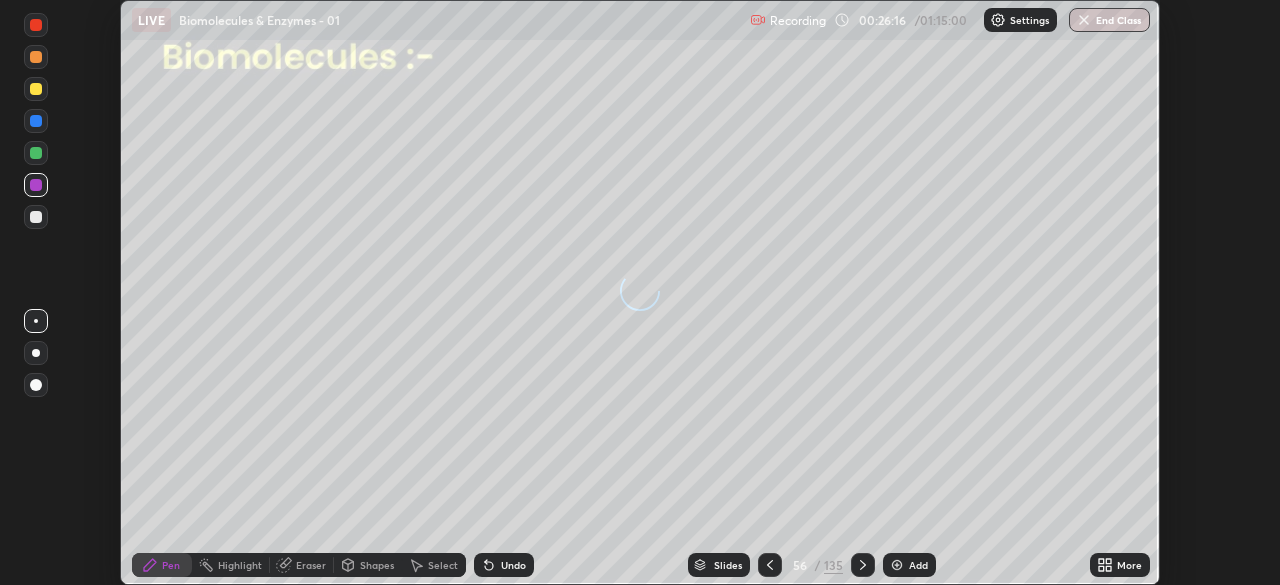 click 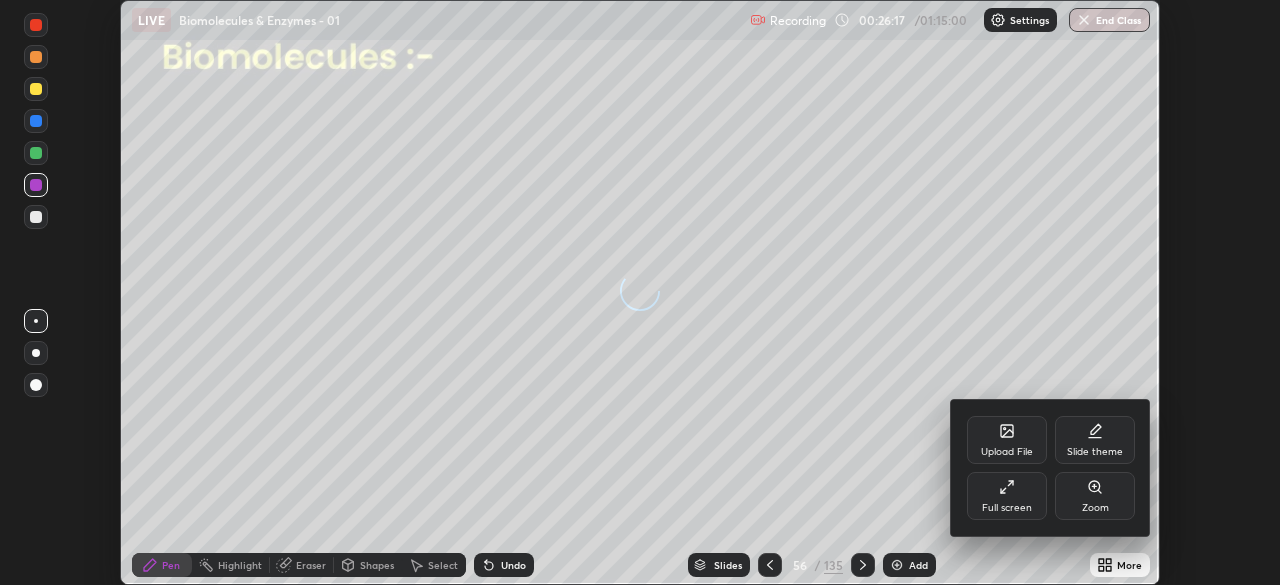 click on "Full screen" at bounding box center [1007, 496] 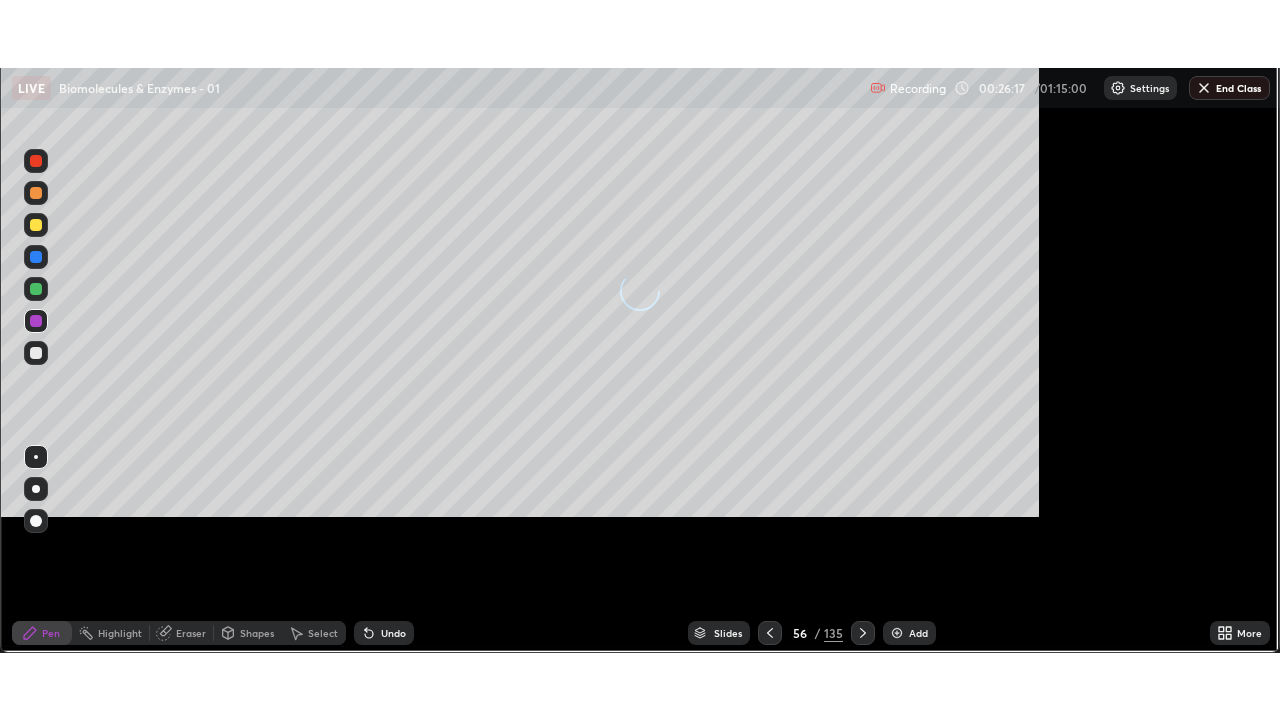 scroll, scrollTop: 99280, scrollLeft: 98720, axis: both 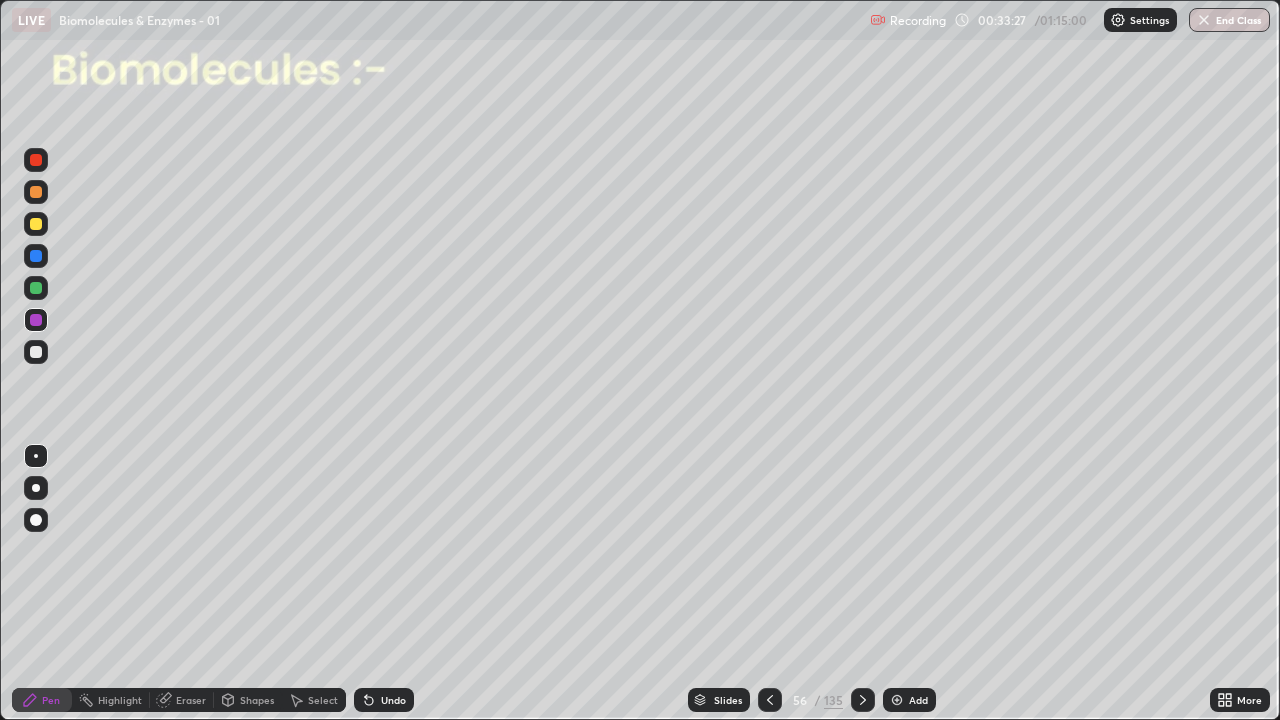 click on "Eraser" at bounding box center (191, 700) 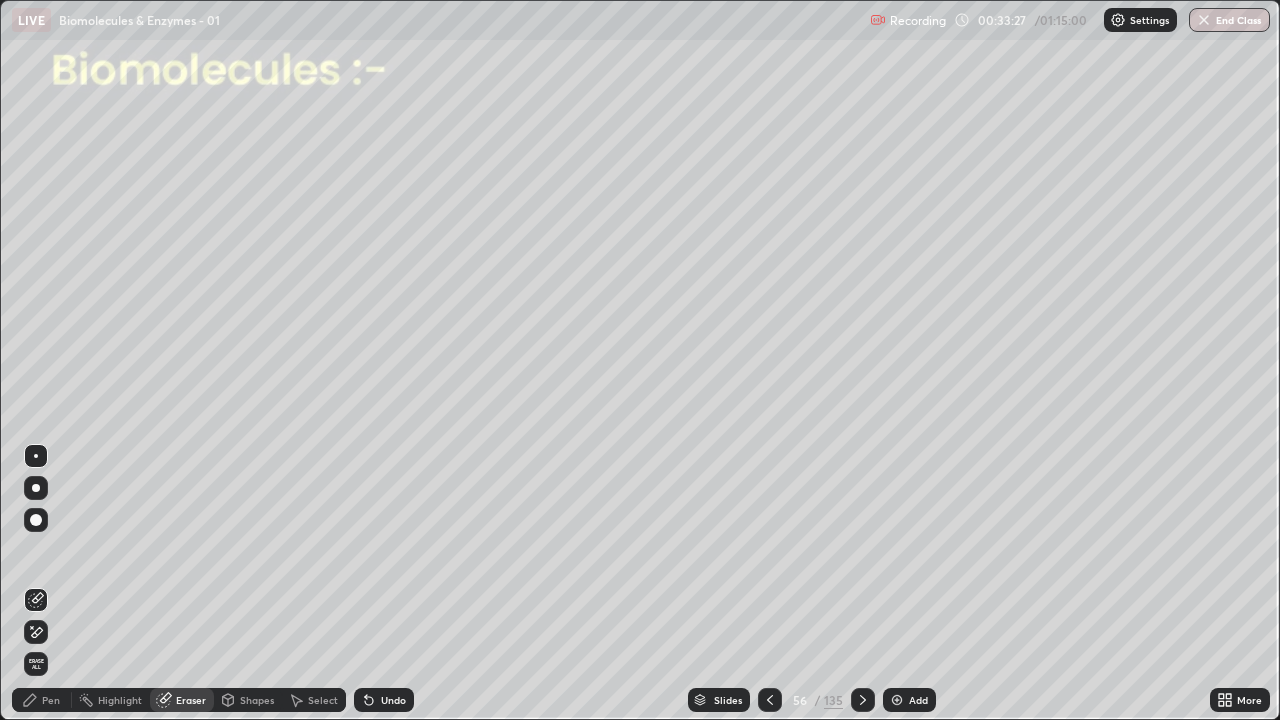 click 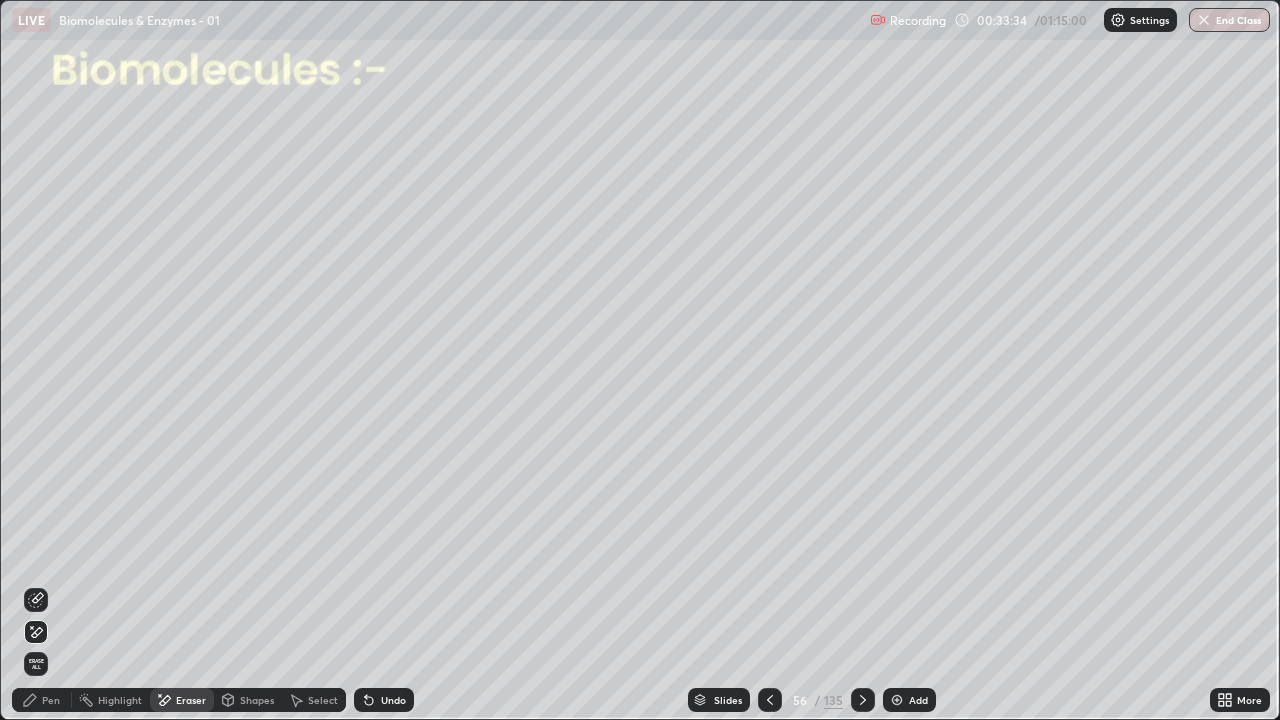 click on "Pen" at bounding box center (51, 700) 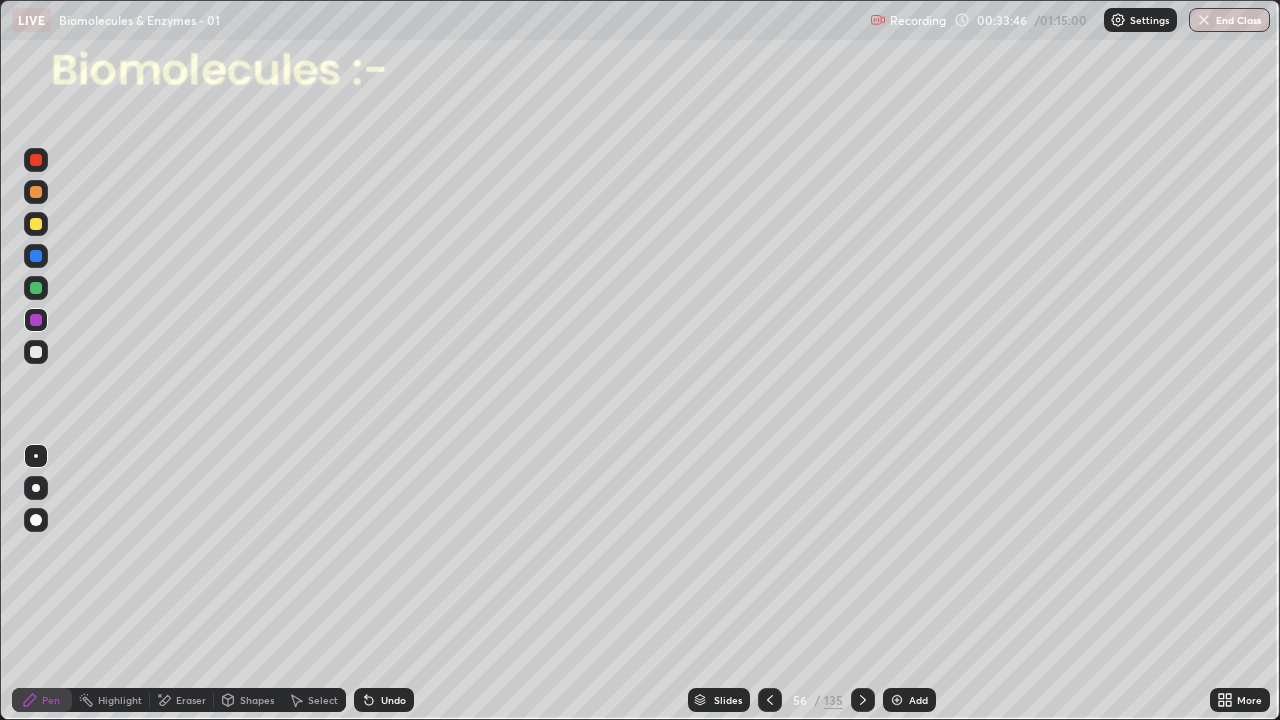click at bounding box center (36, 352) 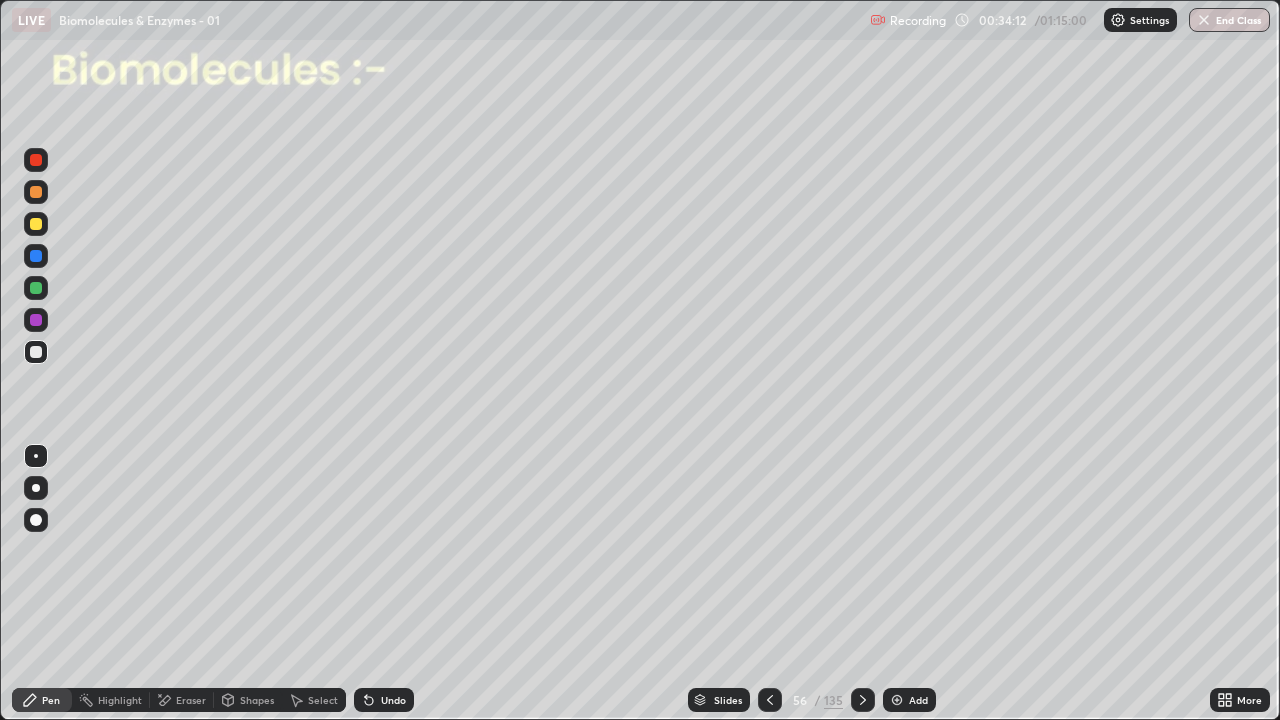 click at bounding box center (36, 224) 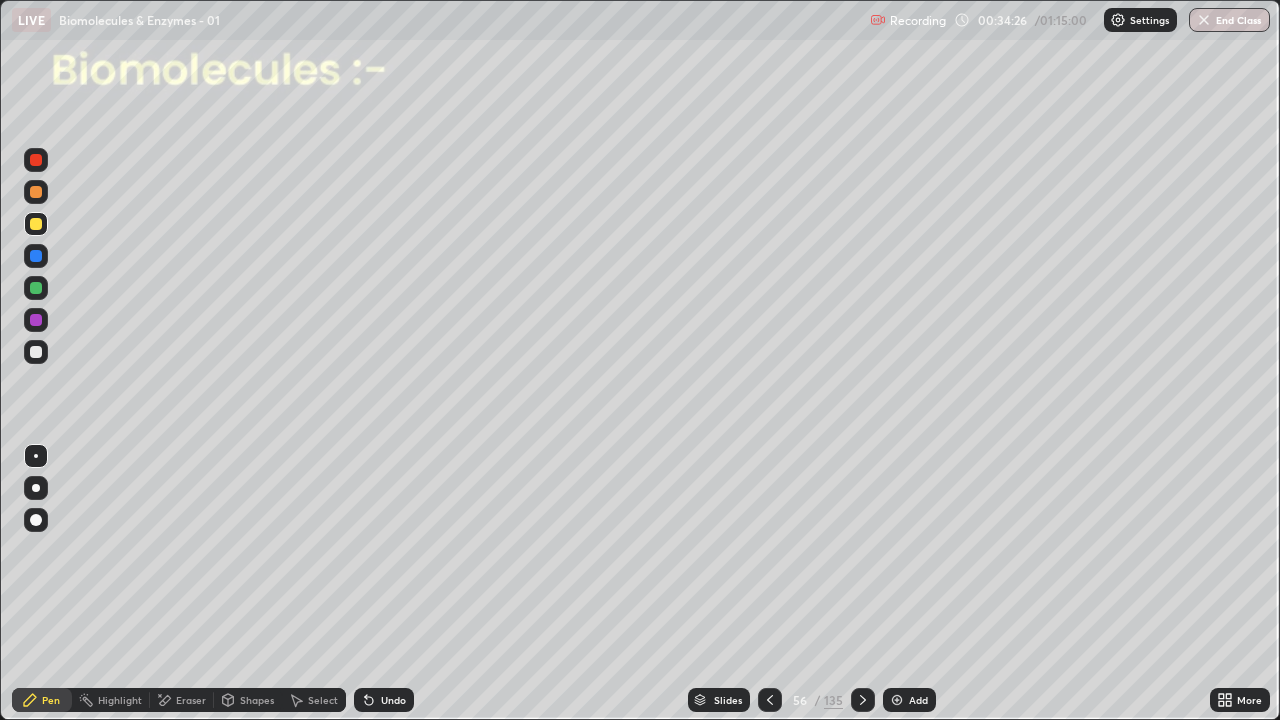 click at bounding box center (36, 288) 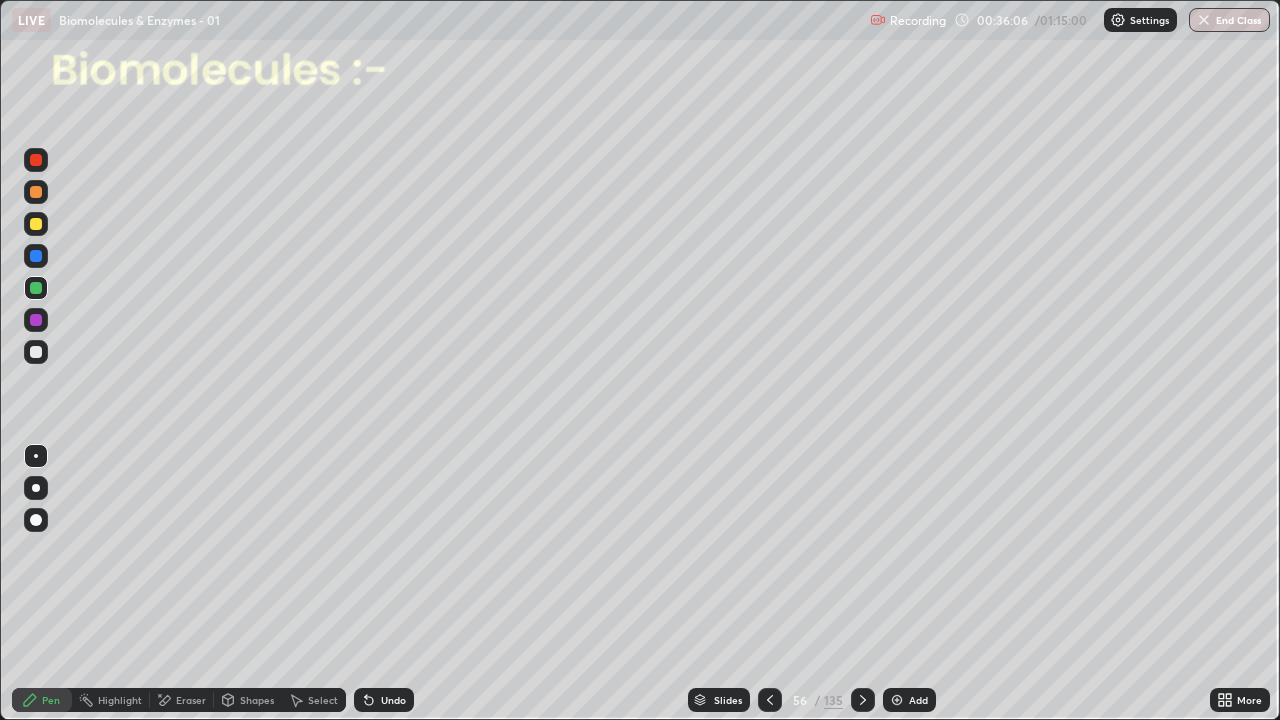 click on "Eraser" at bounding box center (191, 700) 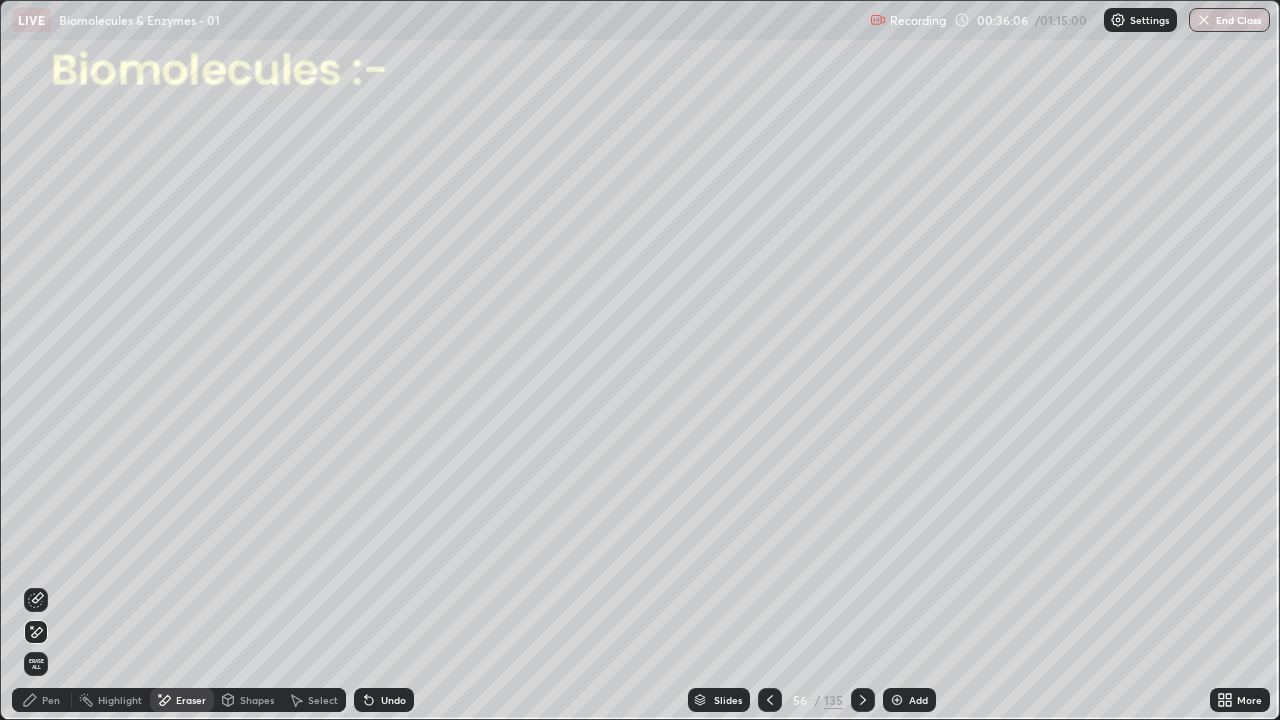 click 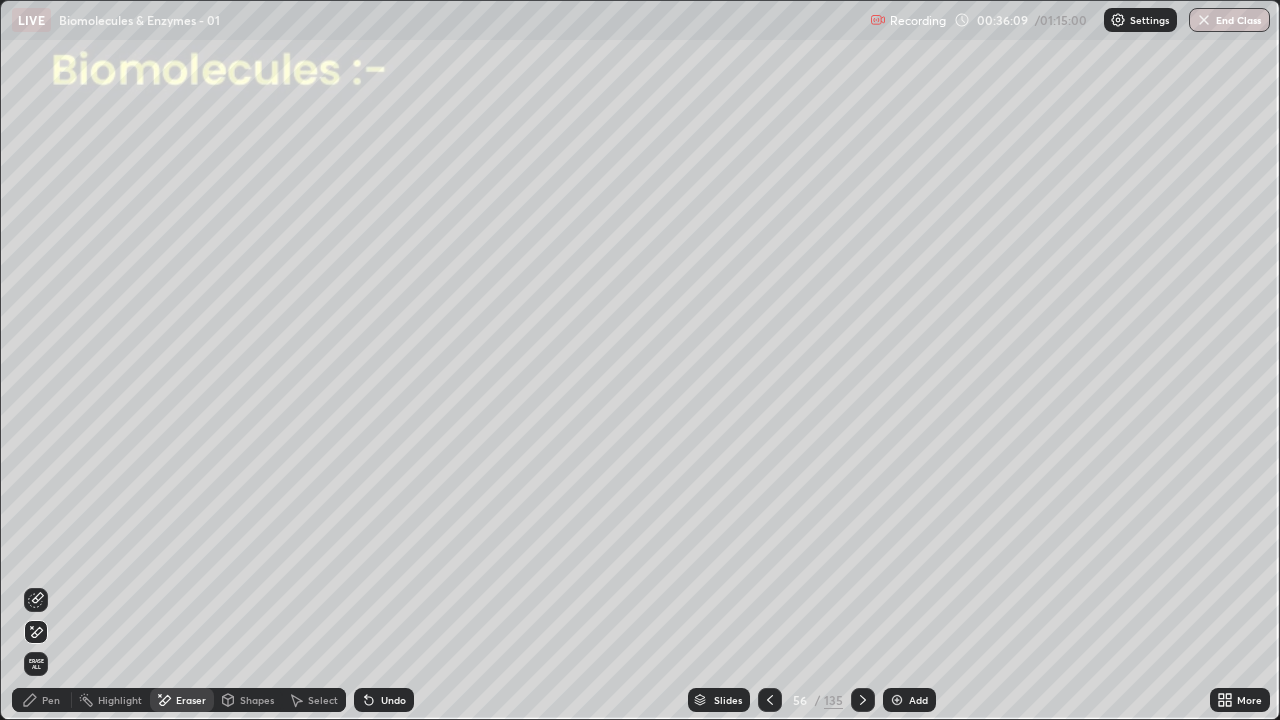 click on "Pen" at bounding box center [51, 700] 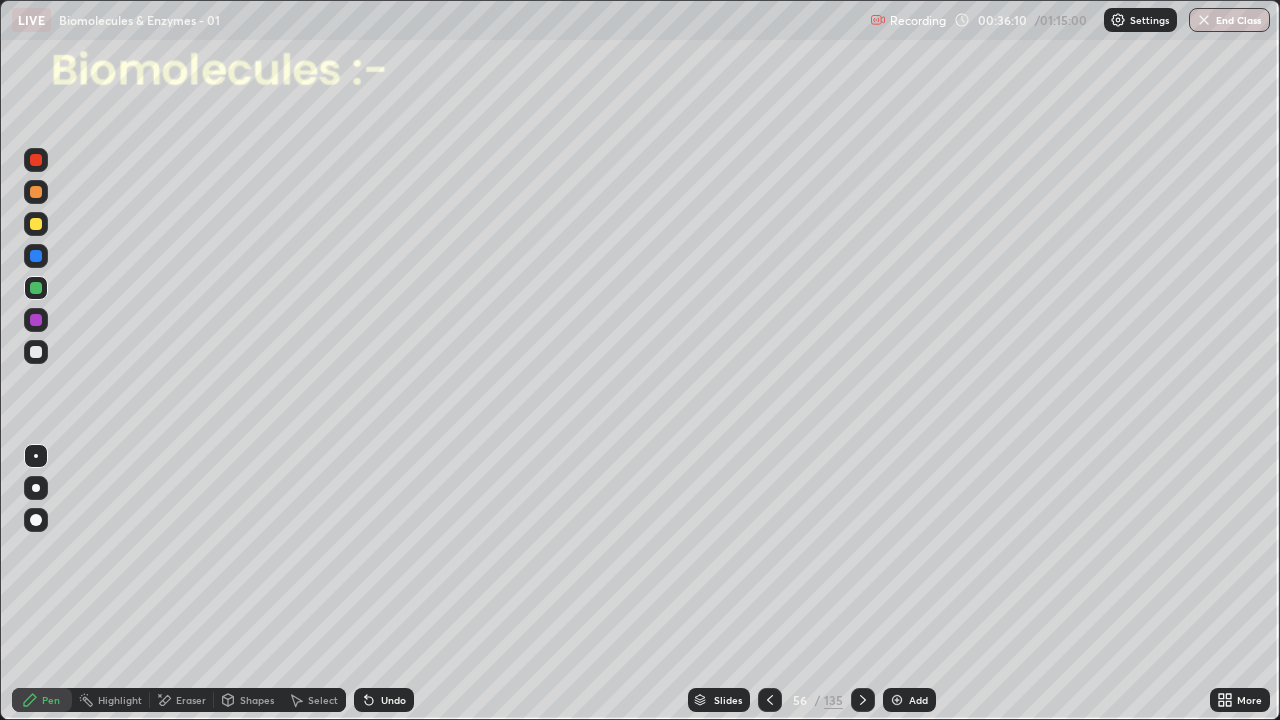 click at bounding box center [36, 456] 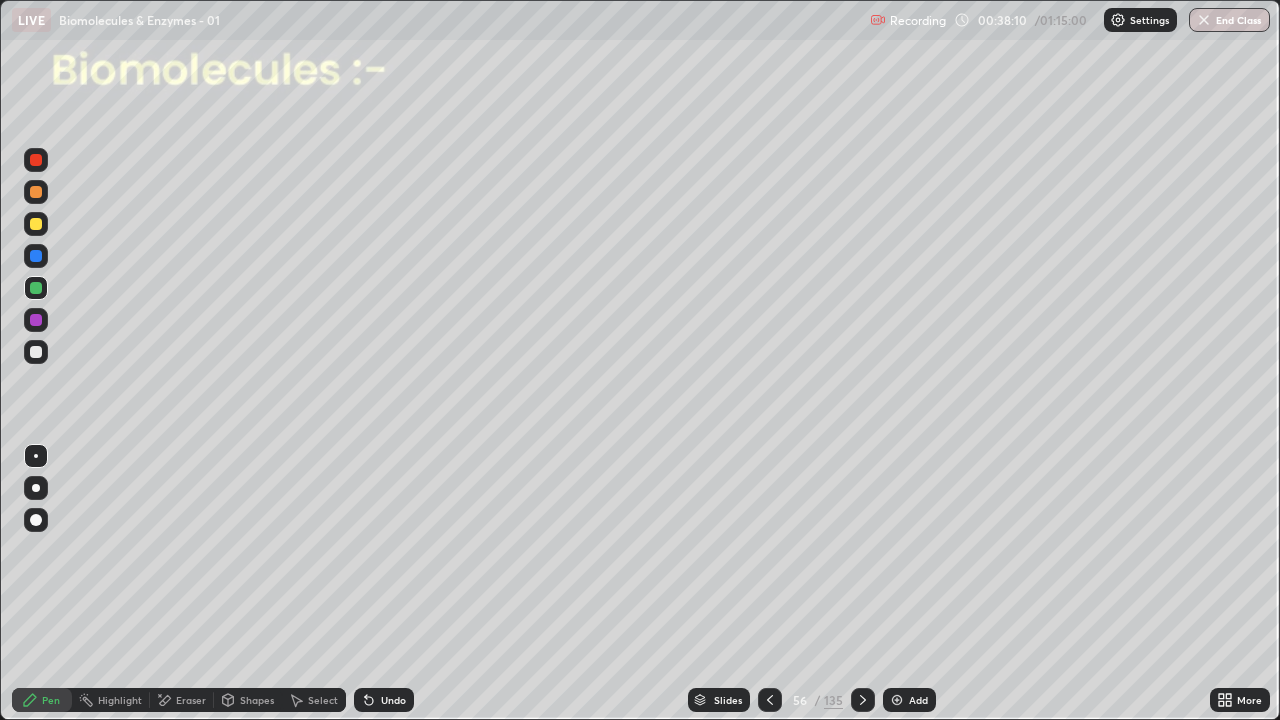 click at bounding box center [863, 700] 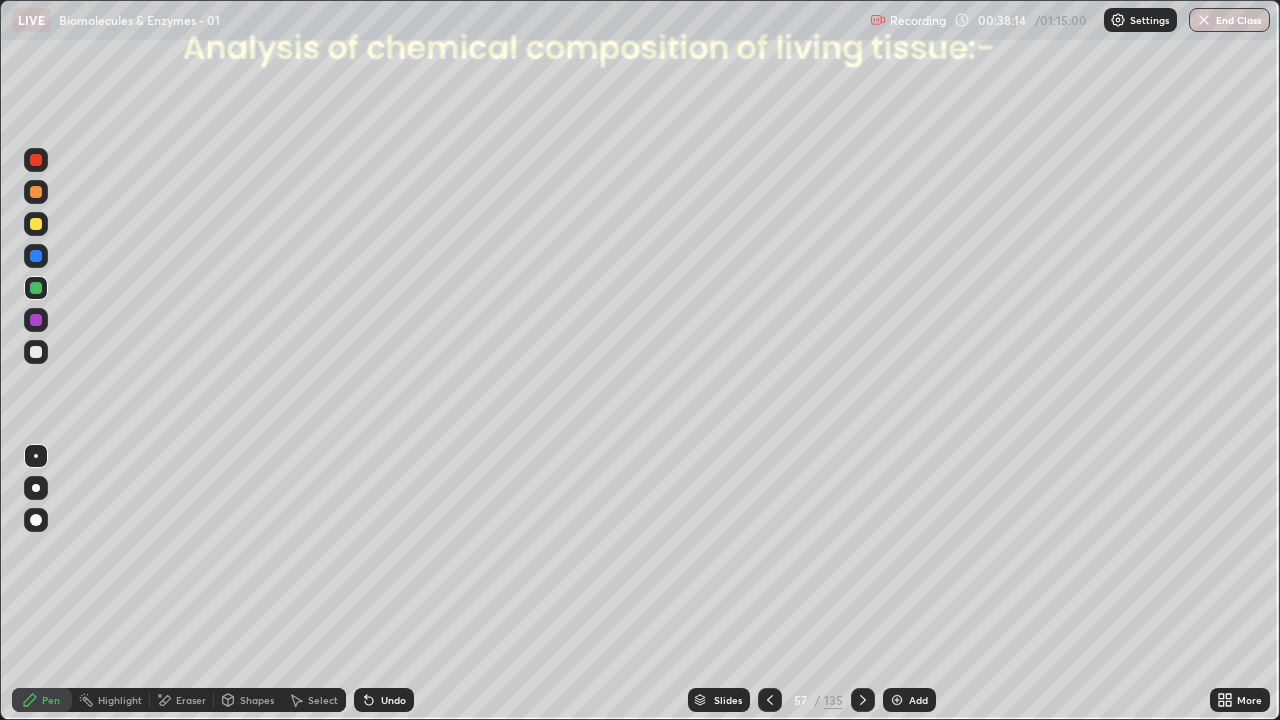 click at bounding box center [36, 192] 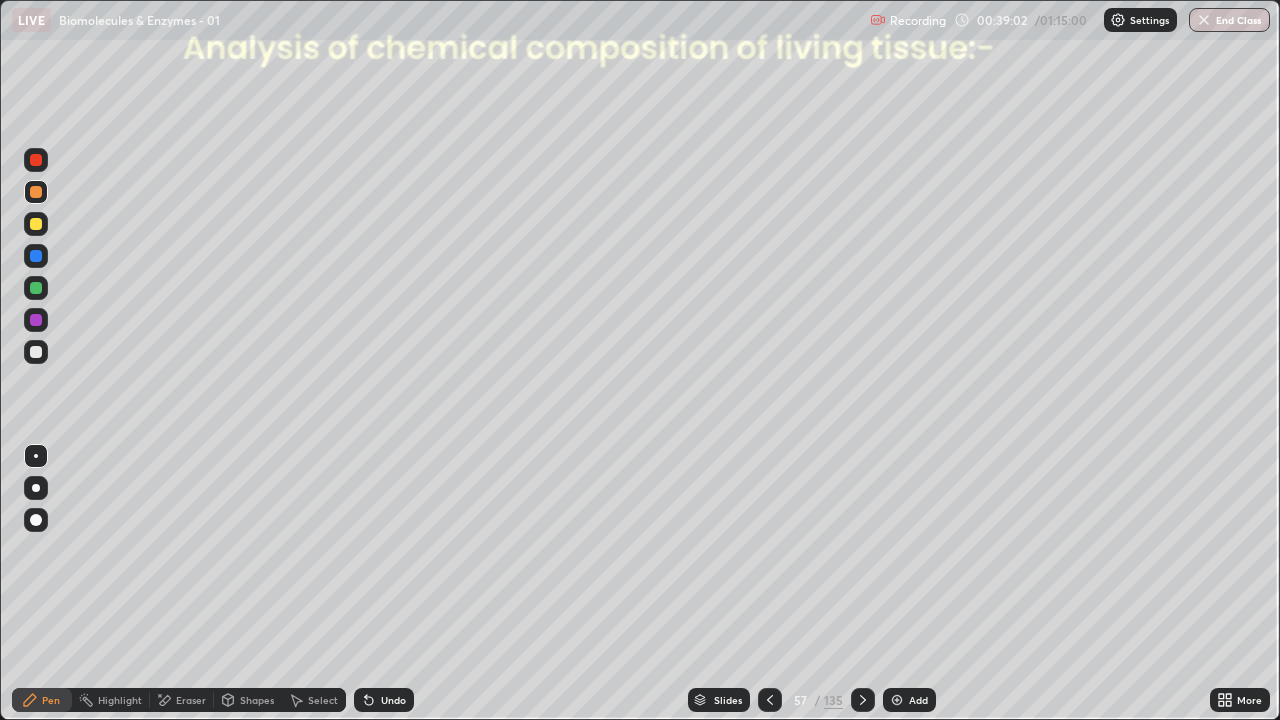 click at bounding box center (36, 352) 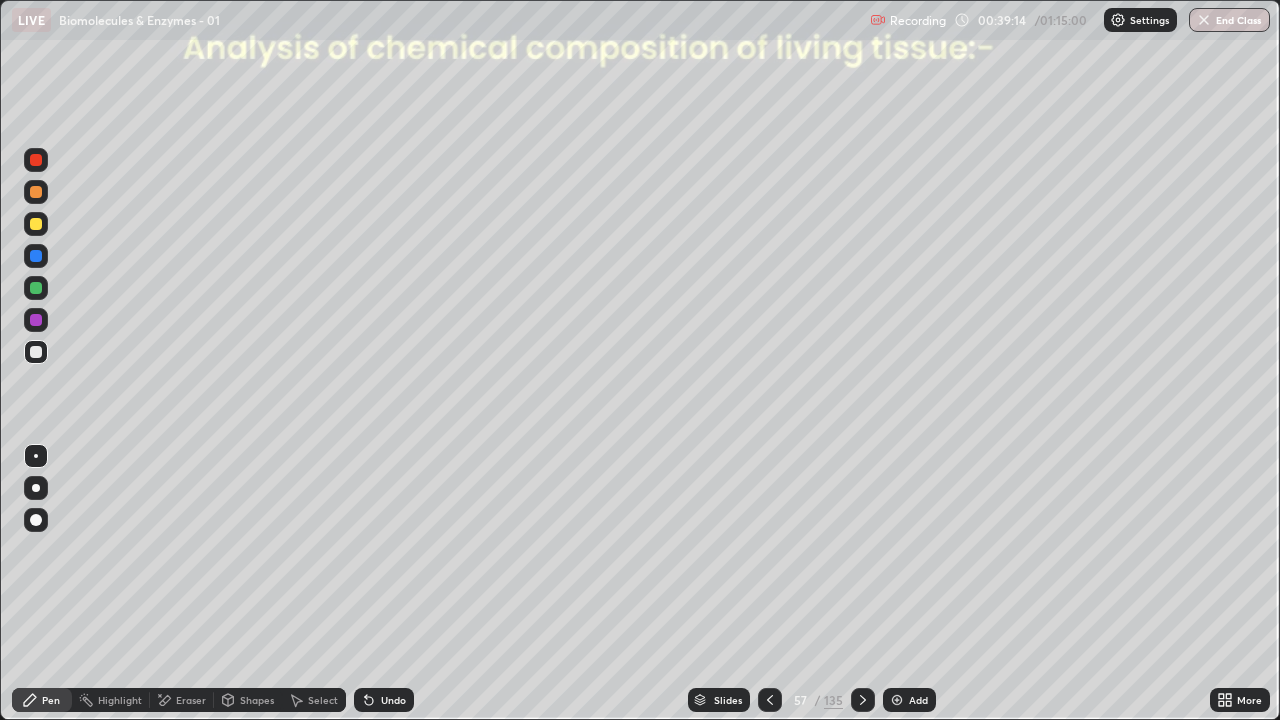click at bounding box center [36, 256] 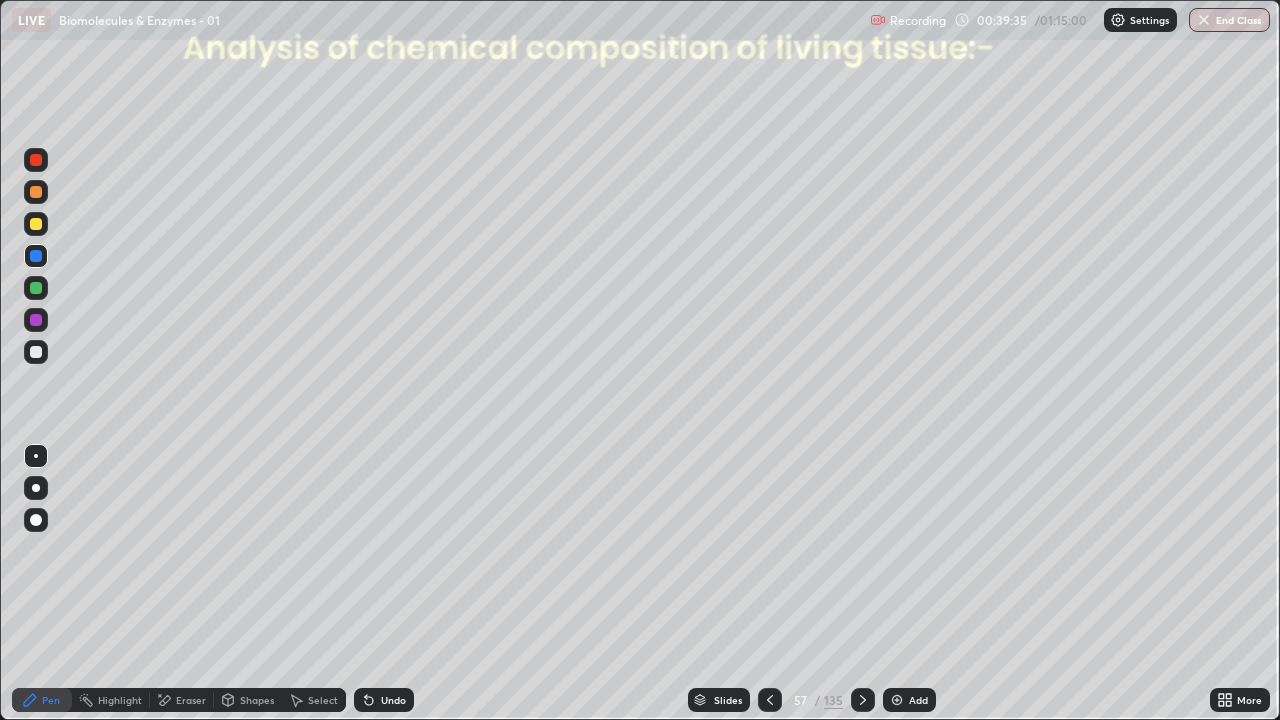 click at bounding box center [36, 352] 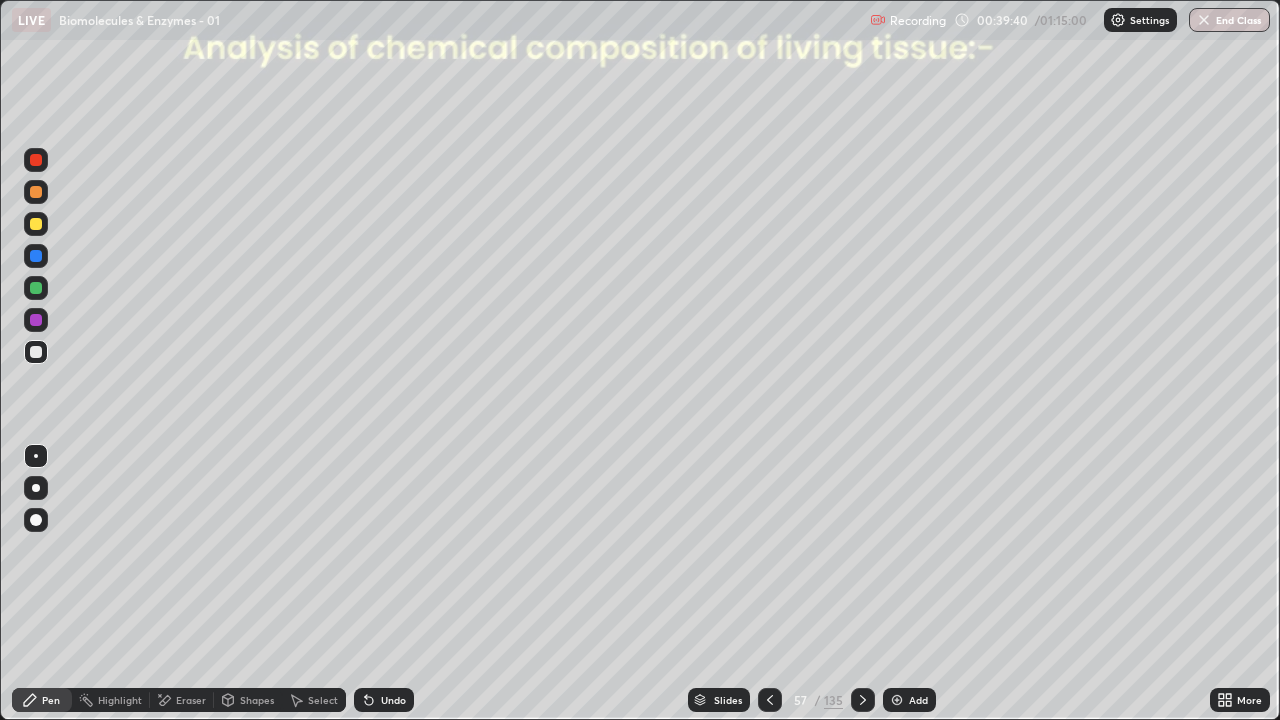 click at bounding box center [36, 288] 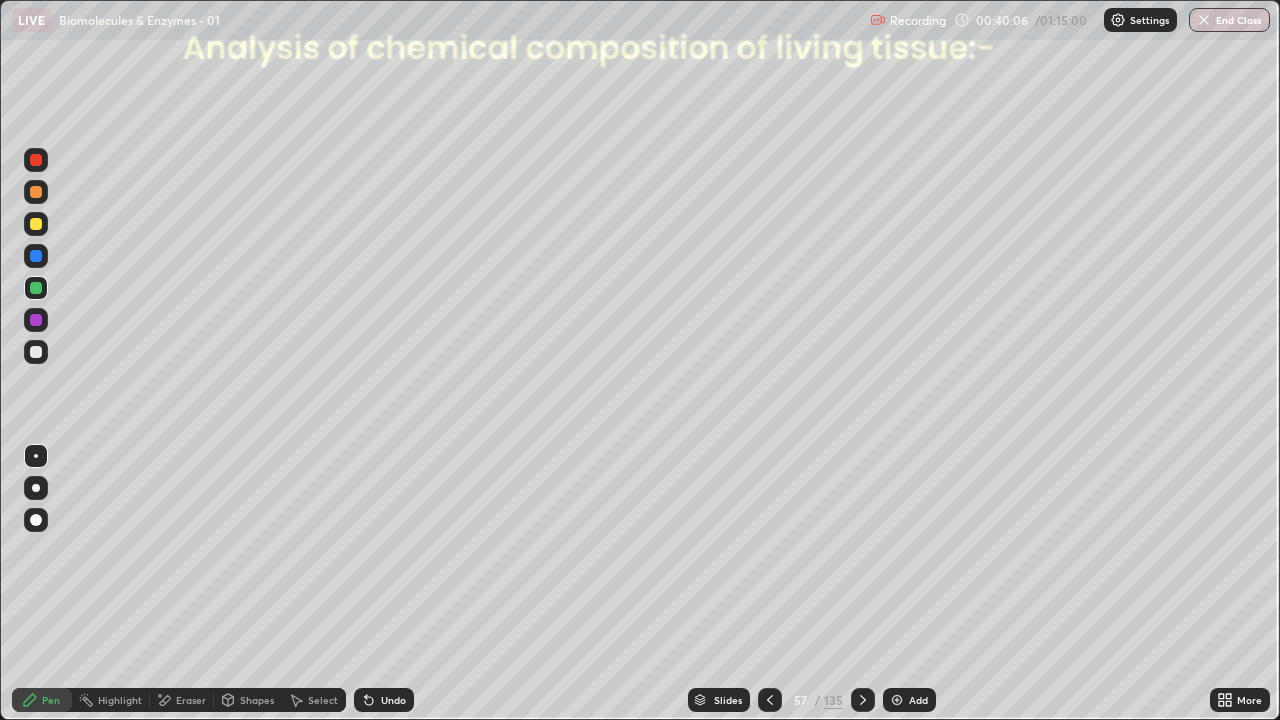 click 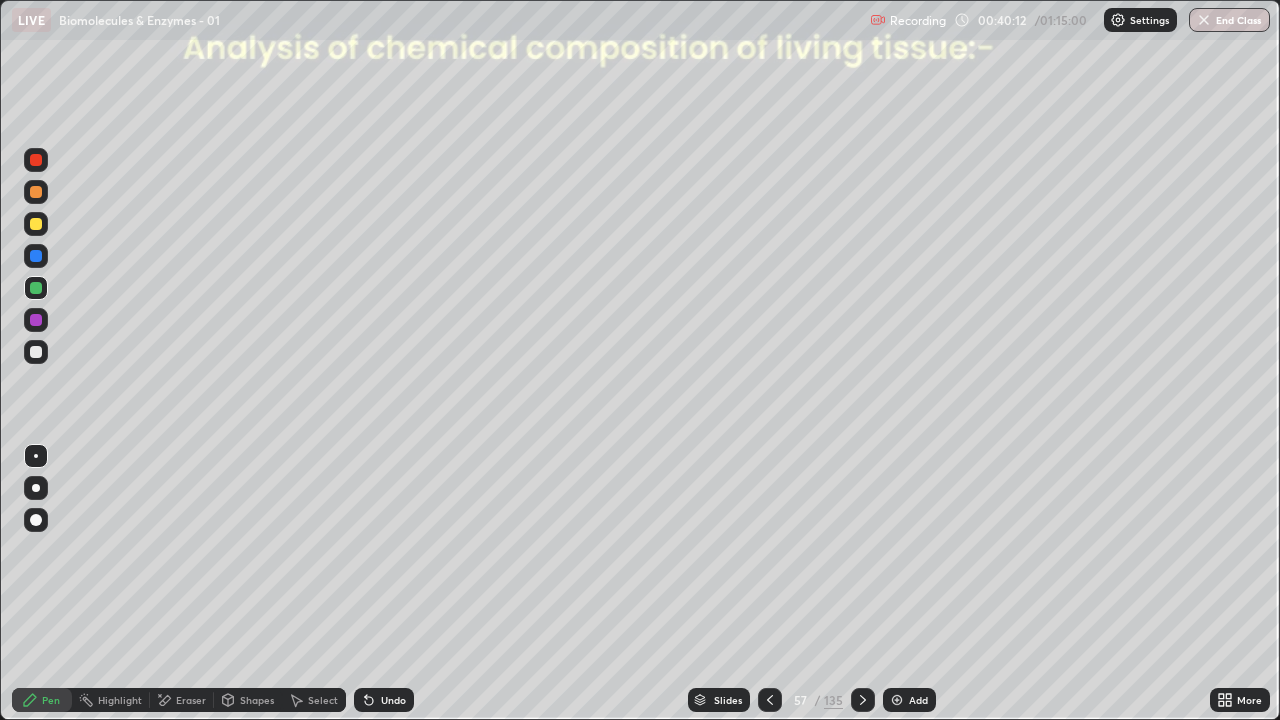 click at bounding box center [36, 320] 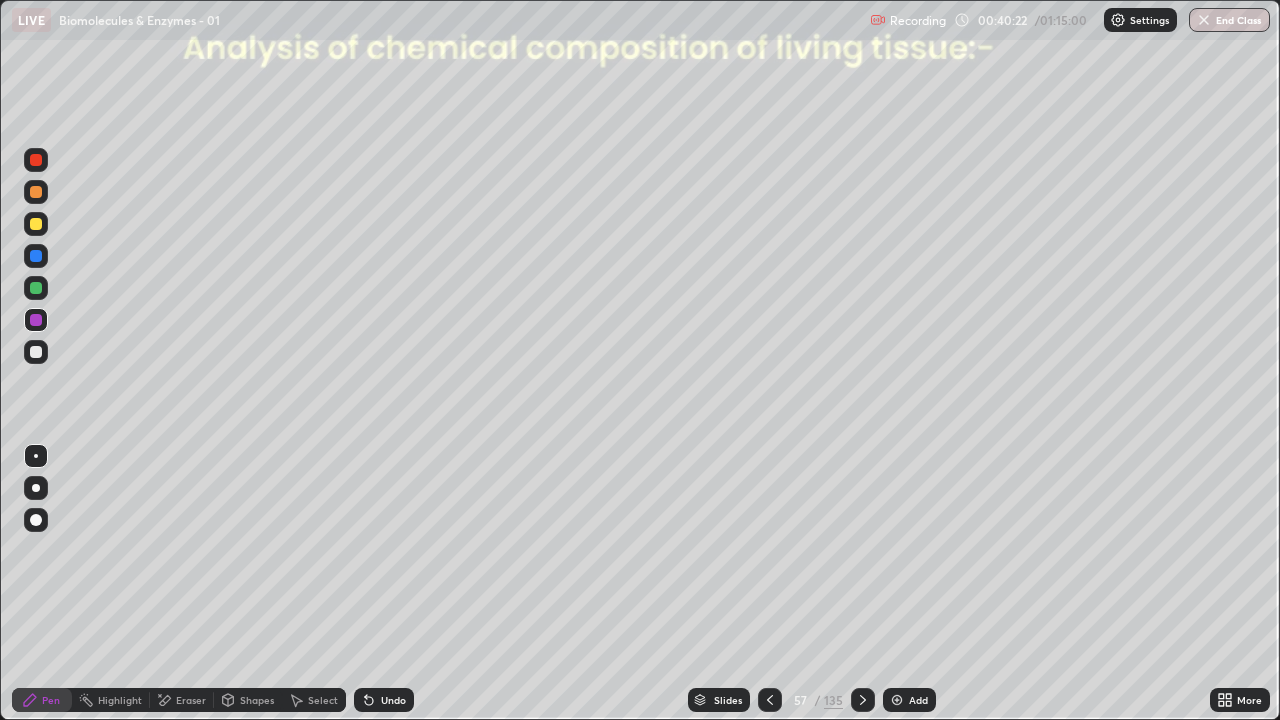click at bounding box center (36, 352) 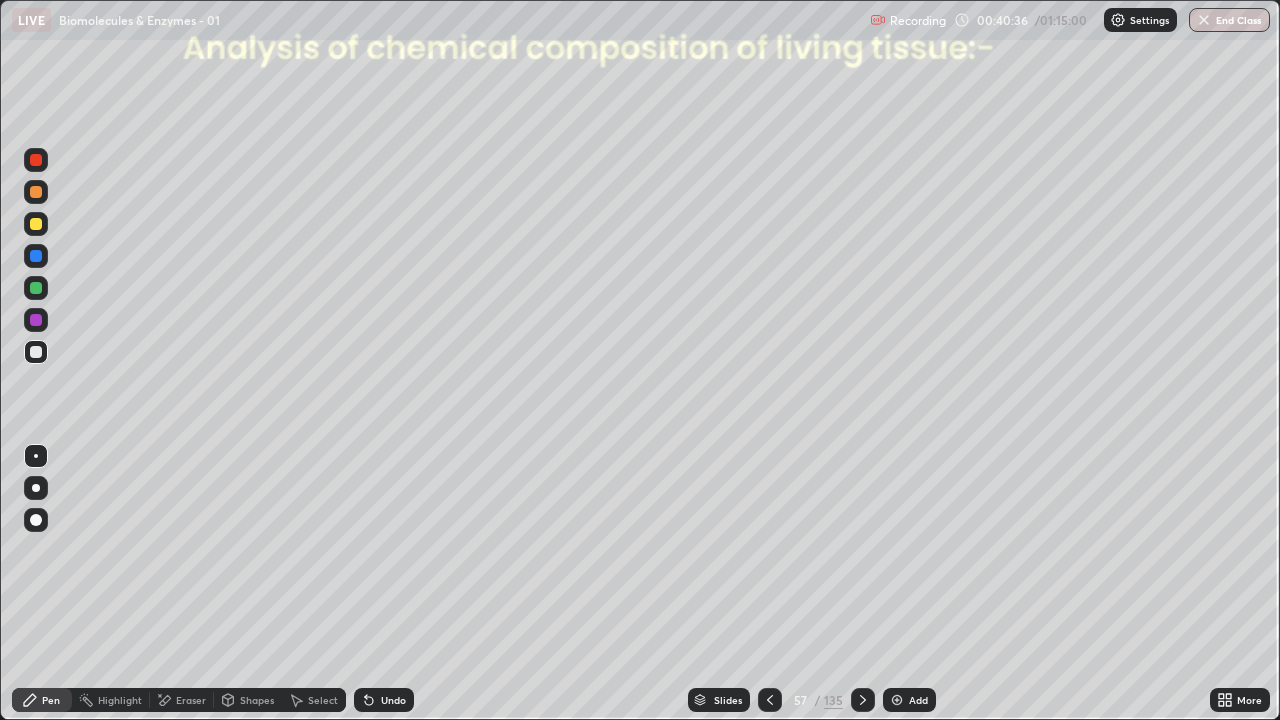 click at bounding box center [36, 256] 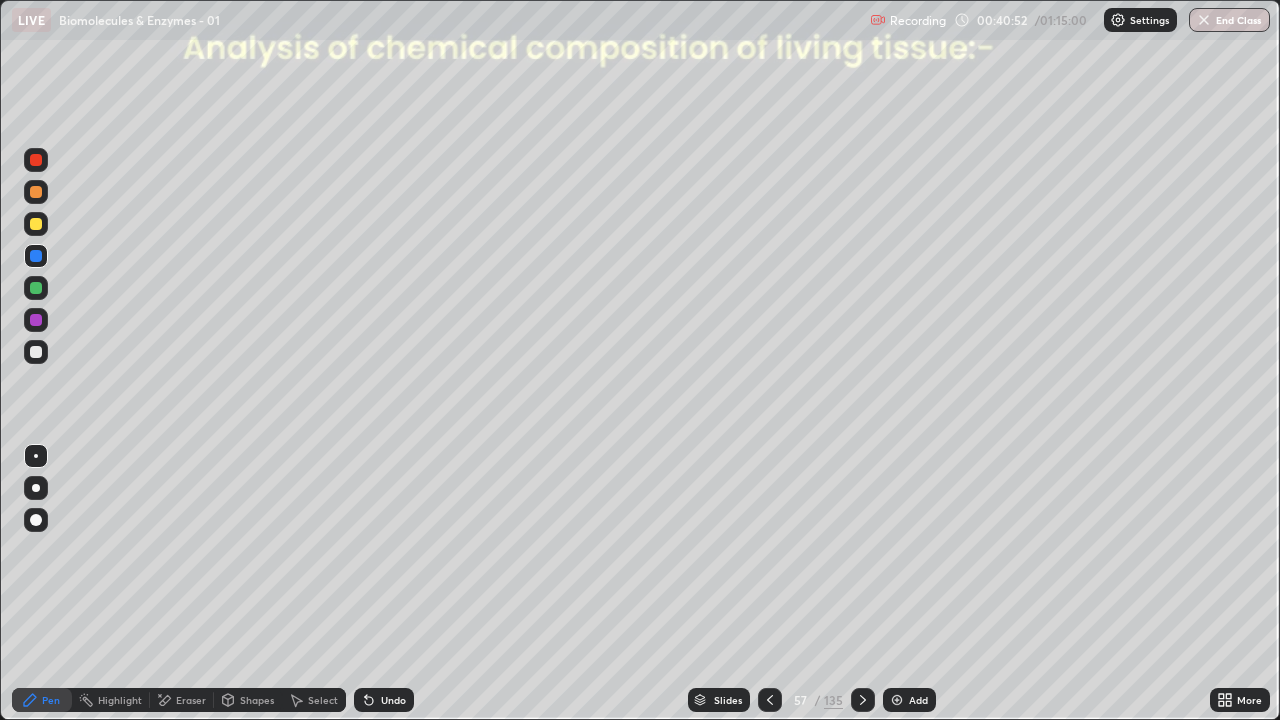 click at bounding box center [36, 320] 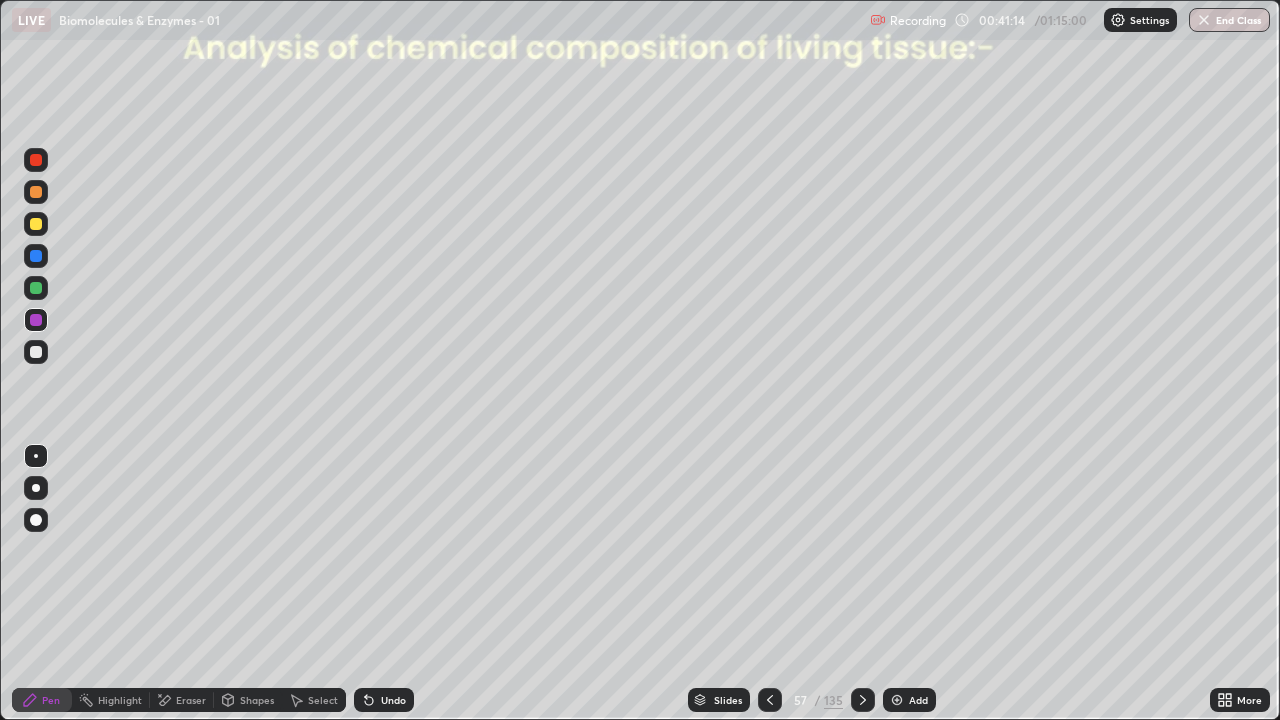 click at bounding box center (36, 192) 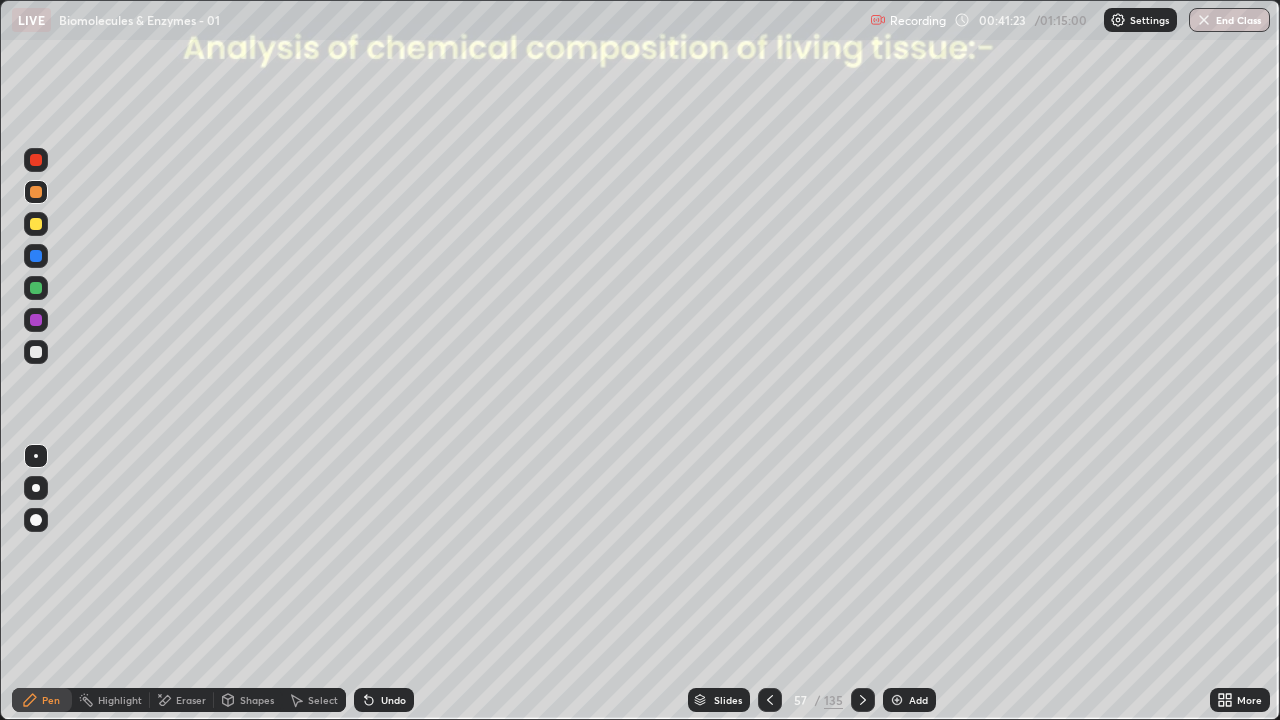 click on "Undo" at bounding box center [384, 700] 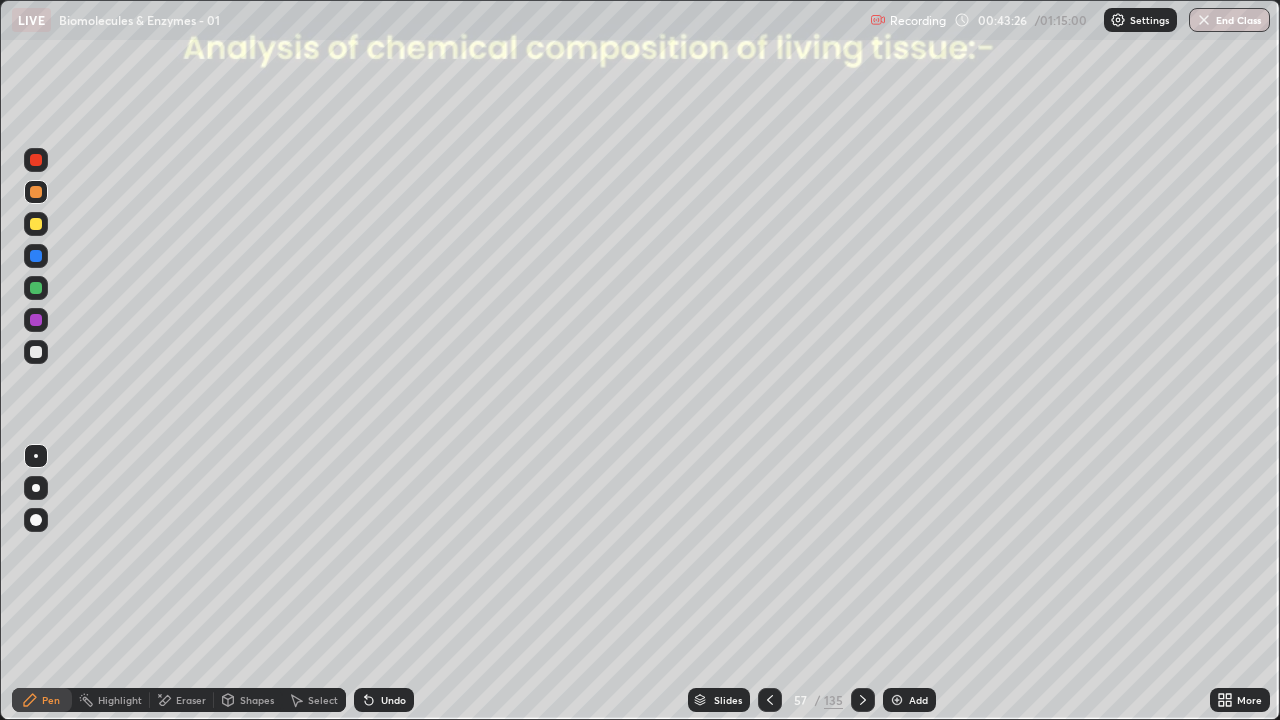 click at bounding box center (36, 352) 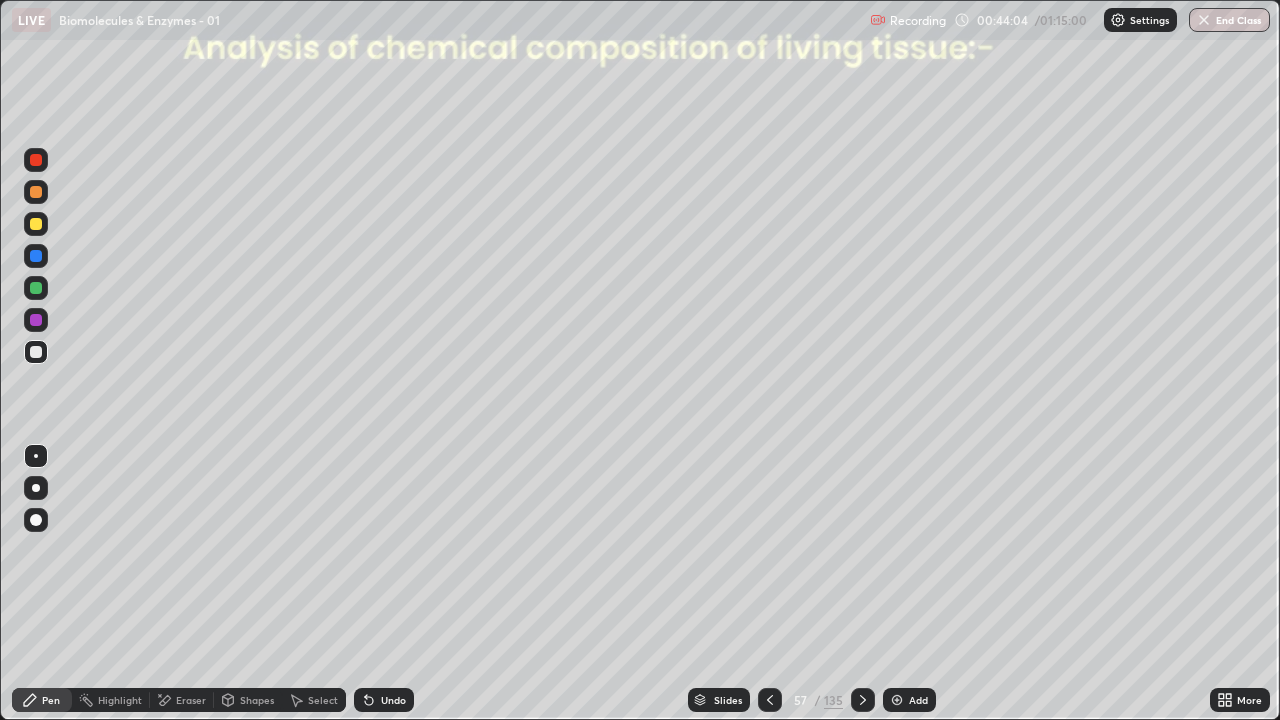 click on "Shapes" at bounding box center [248, 700] 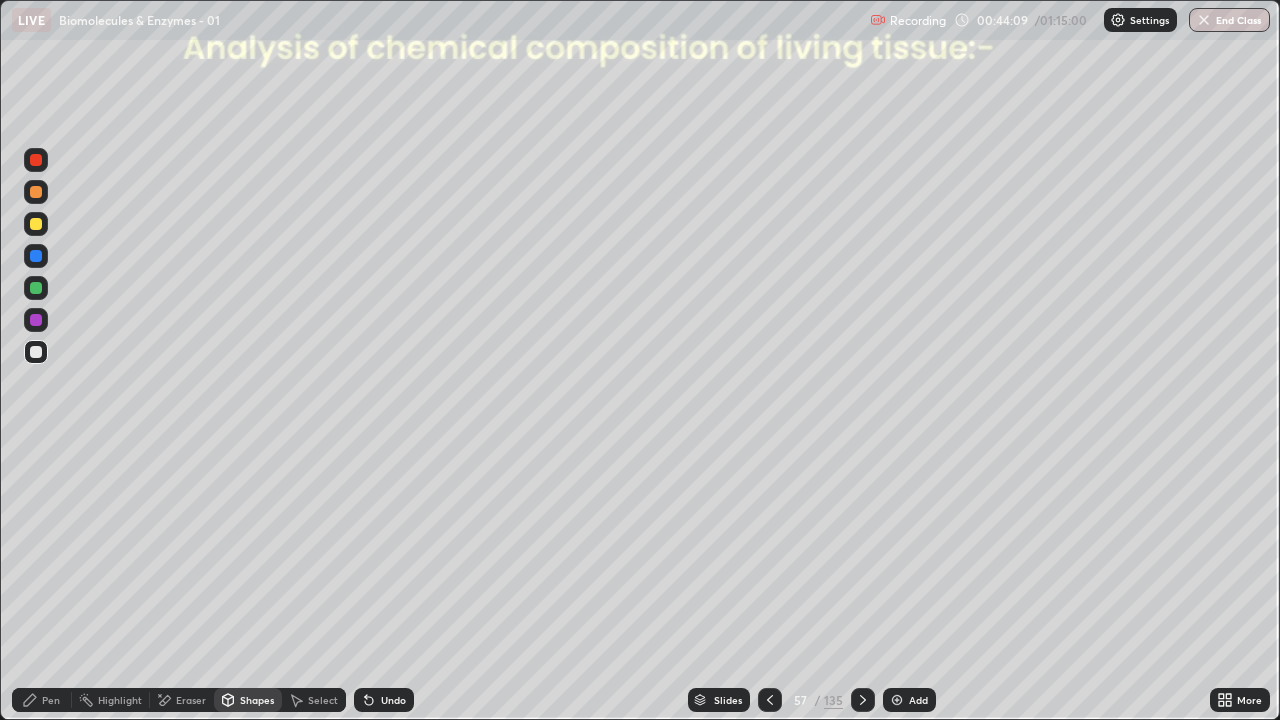 click 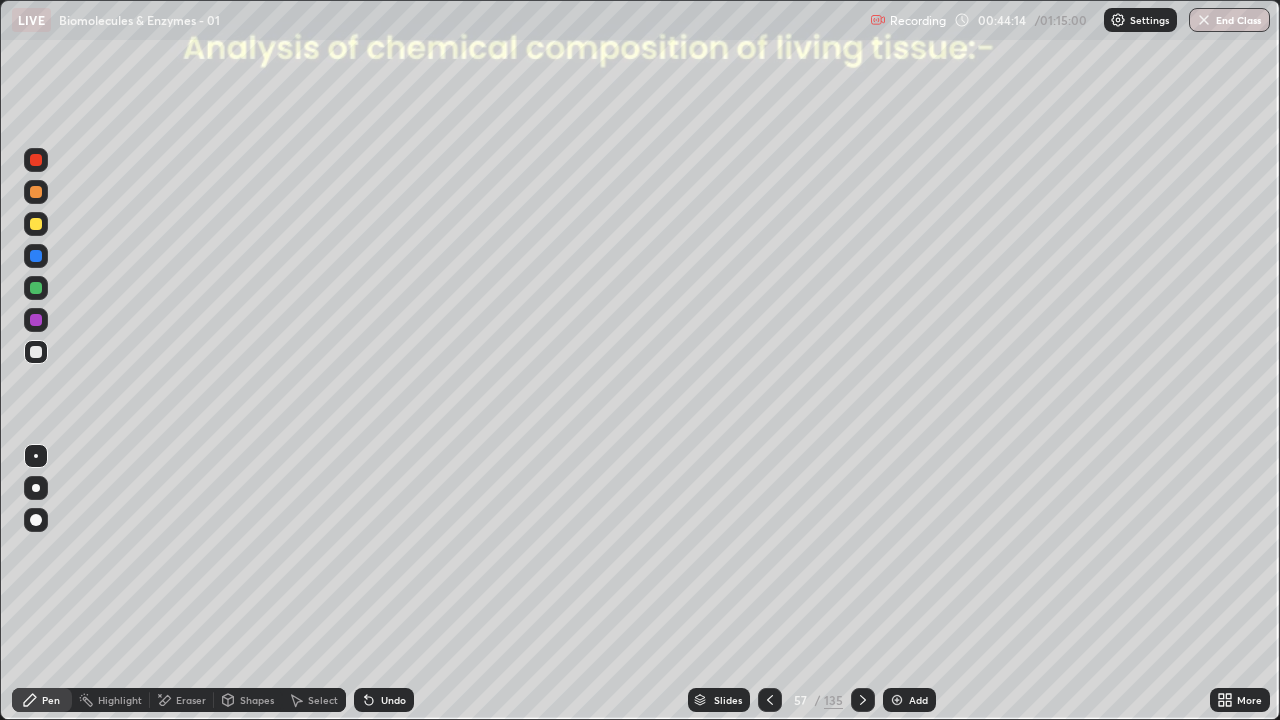 click on "Select" at bounding box center [314, 700] 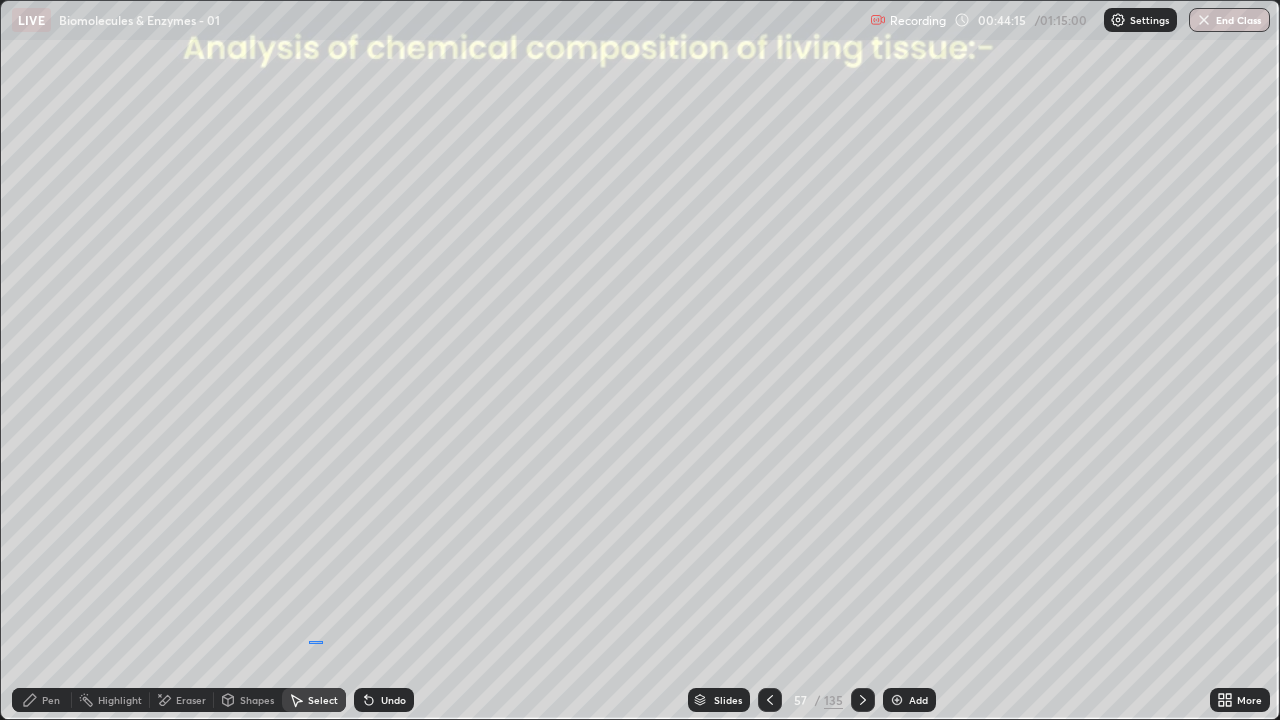 click on "0 ° Undo Copy Duplicate Duplicate to new slide Delete" at bounding box center (640, 360) 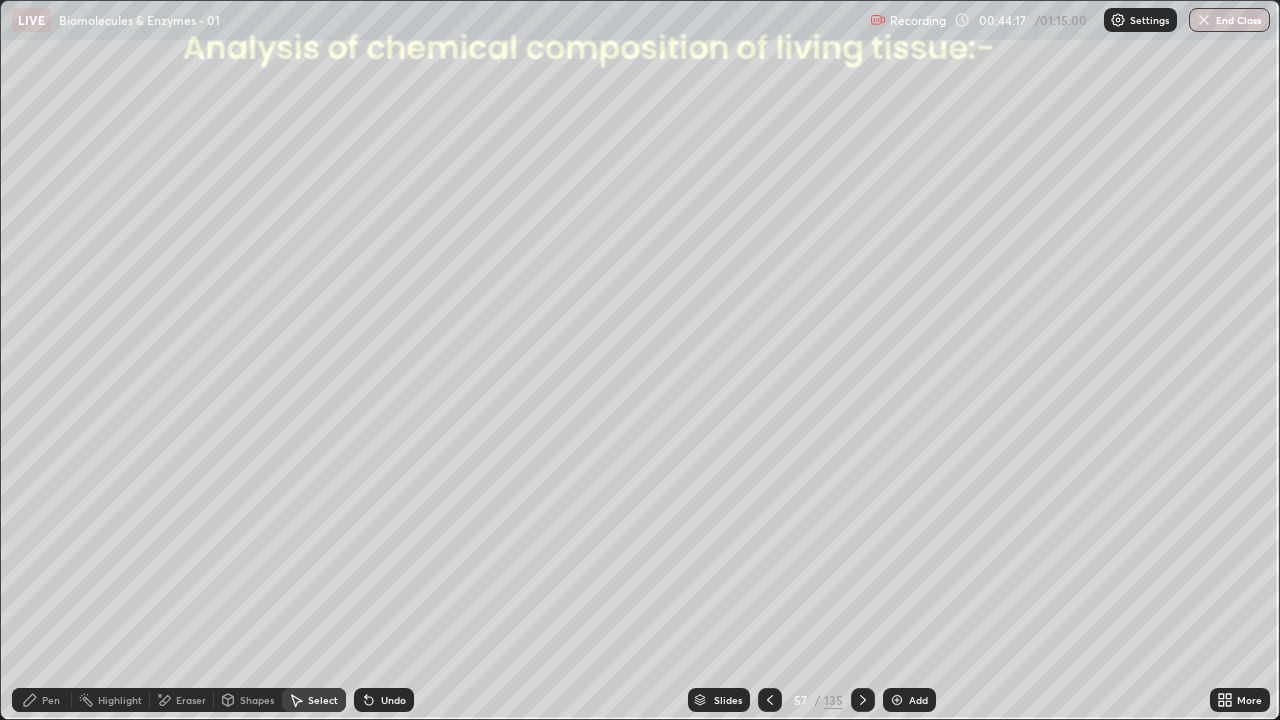 click on "Pen" at bounding box center [51, 700] 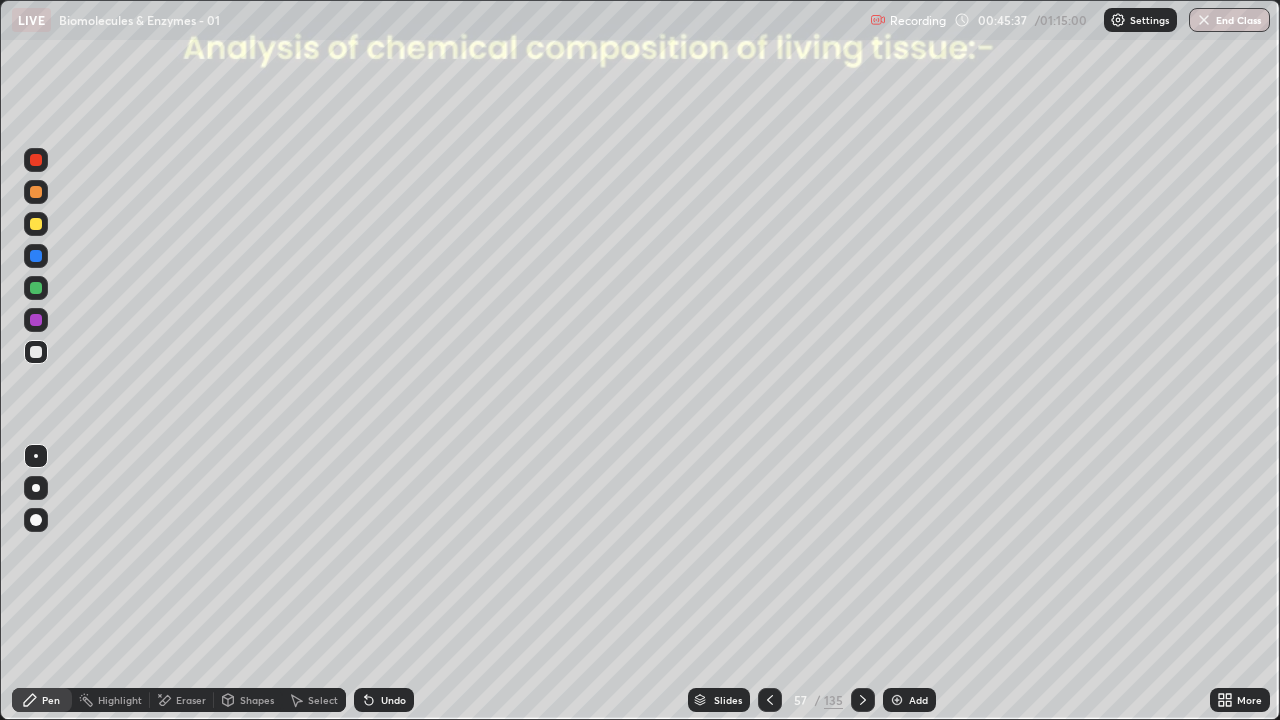 click on "Undo" at bounding box center [393, 700] 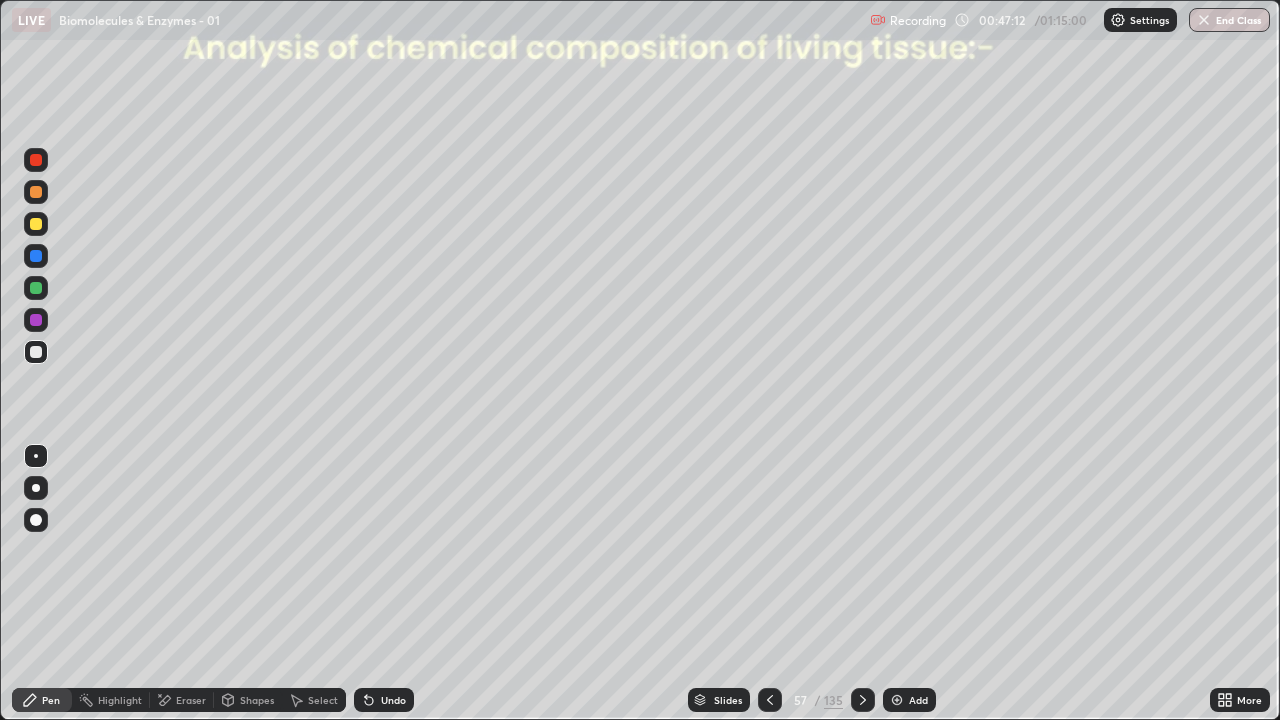 click at bounding box center (36, 320) 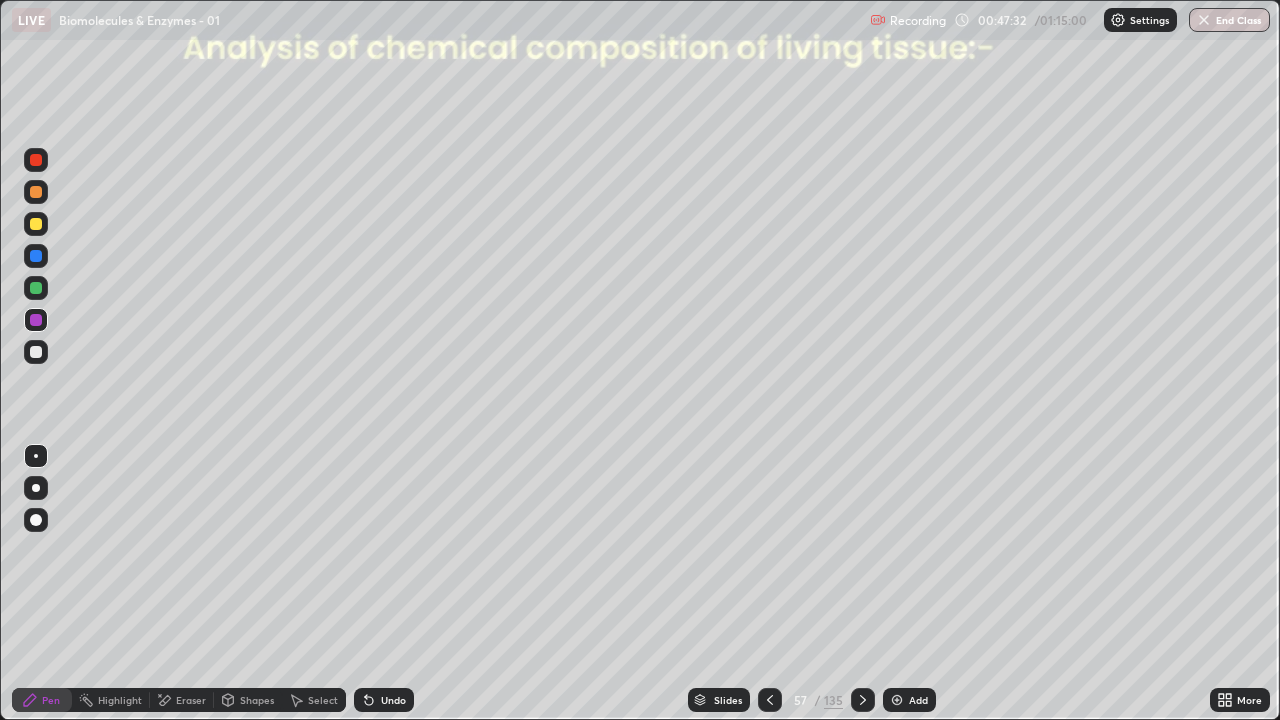 click at bounding box center (36, 352) 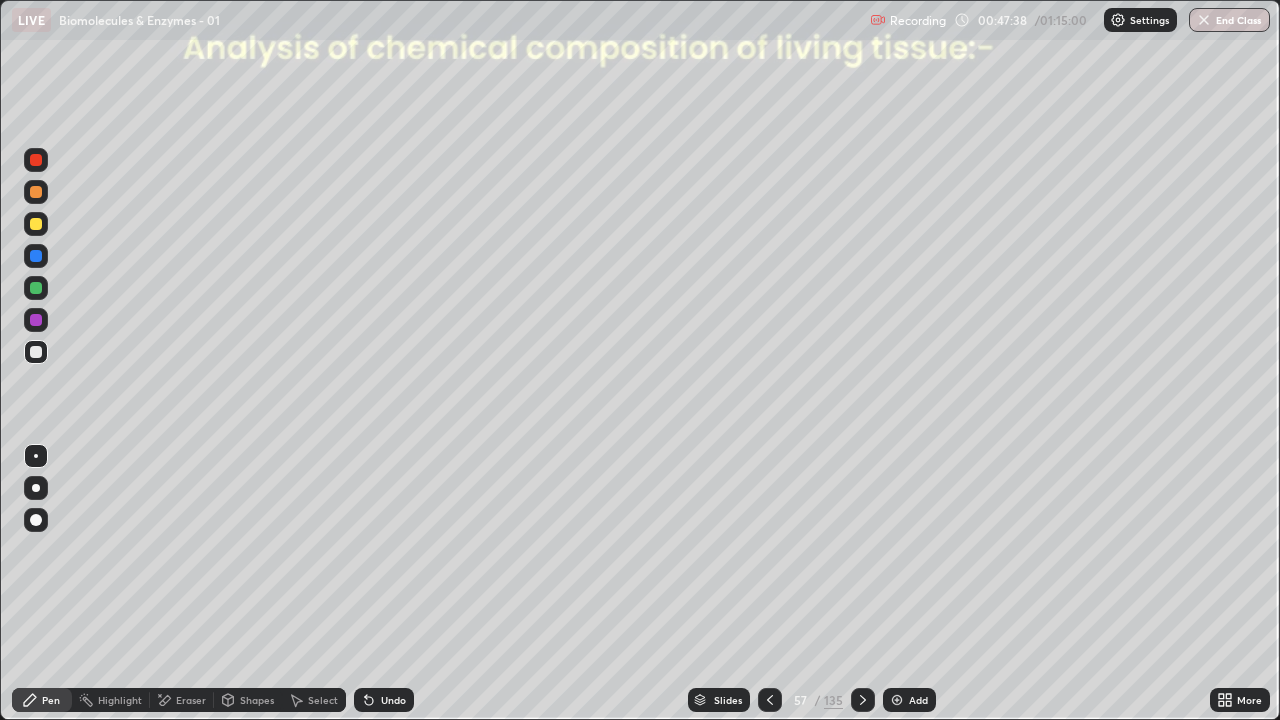 click on "Undo" at bounding box center (393, 700) 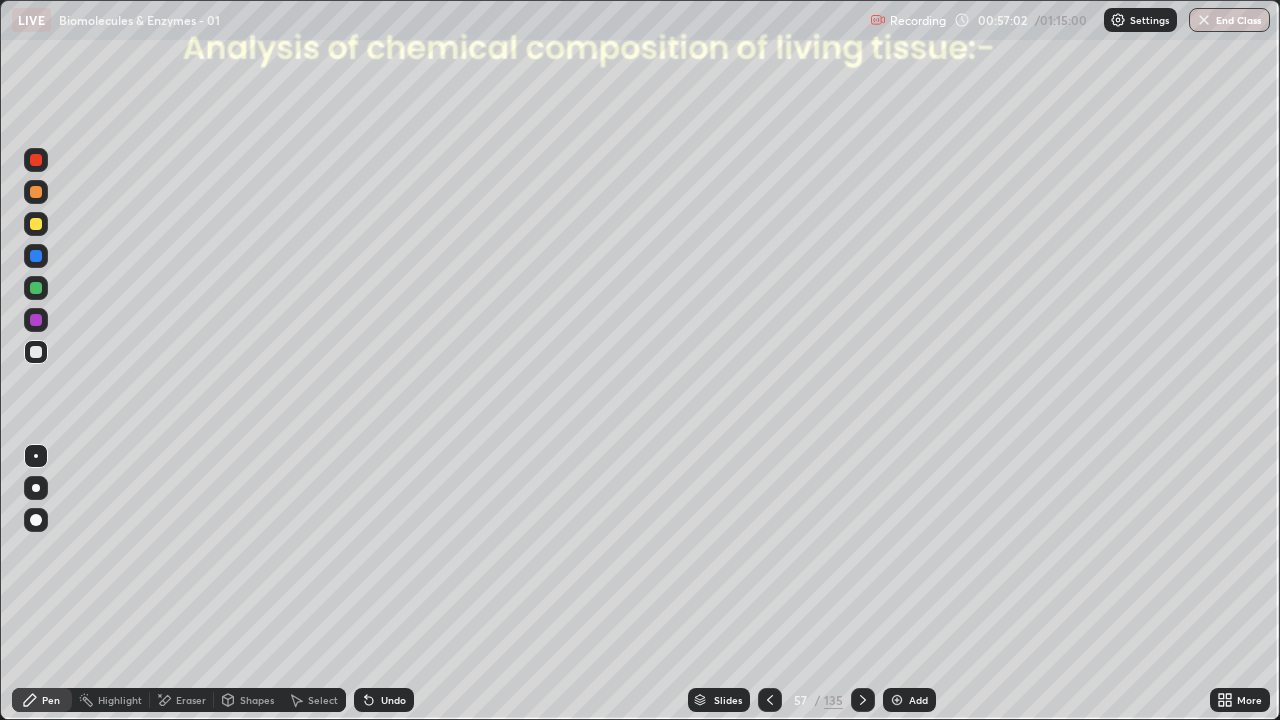 click 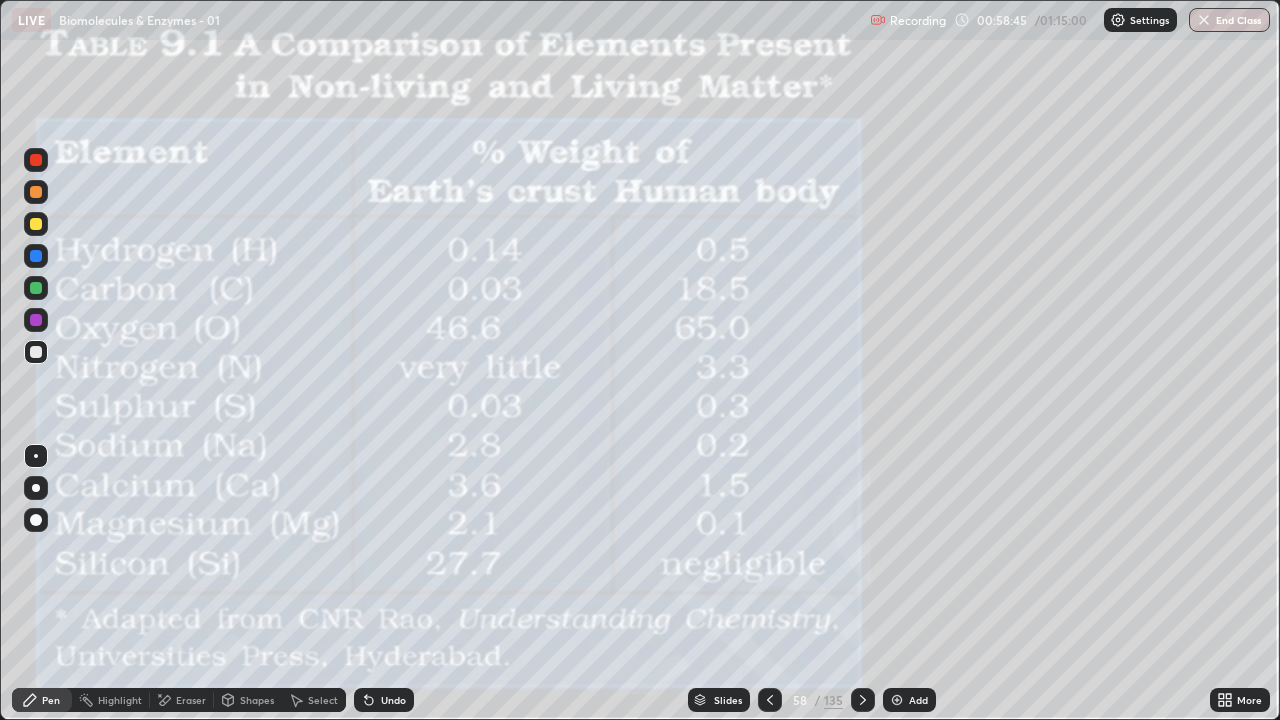 click at bounding box center (36, 160) 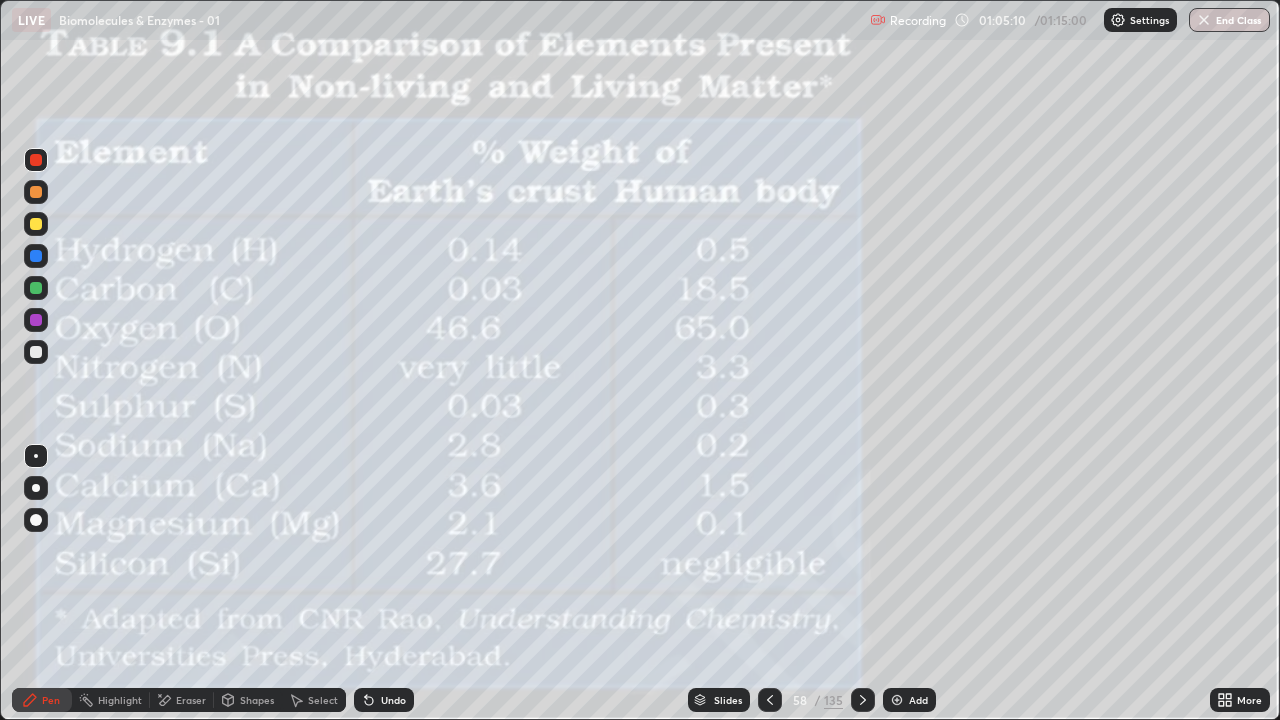 click 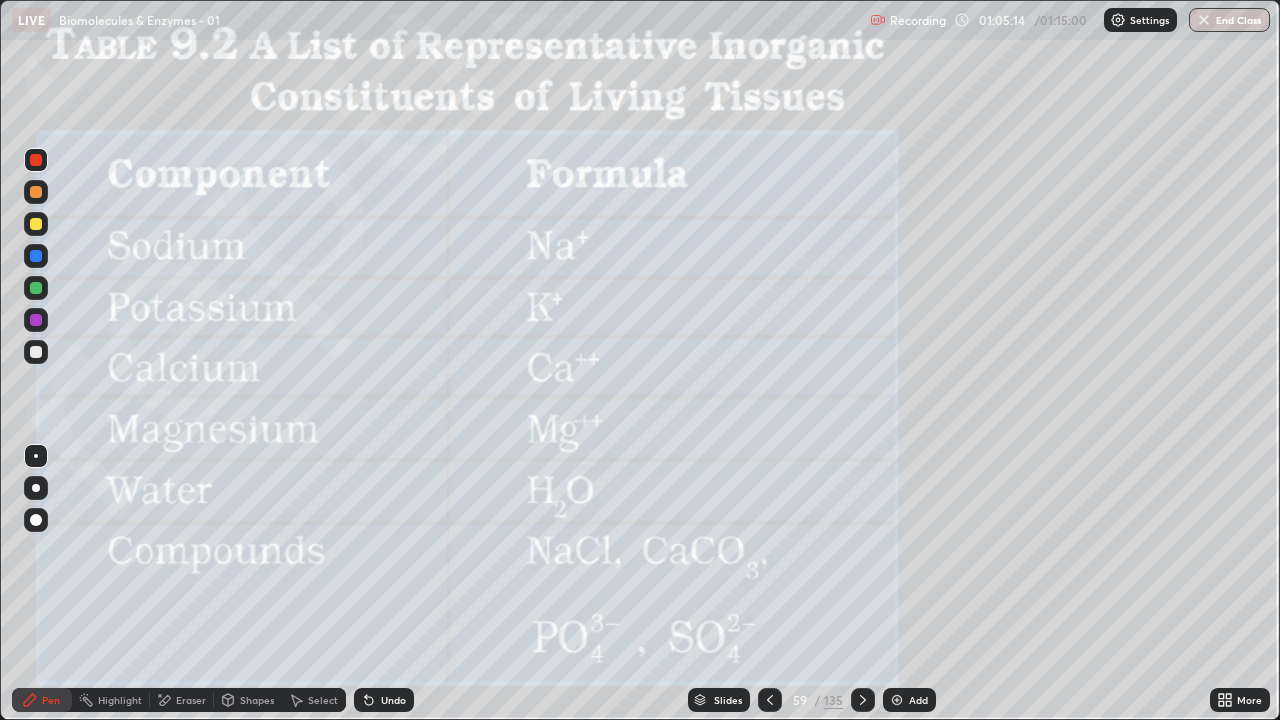 click at bounding box center [36, 160] 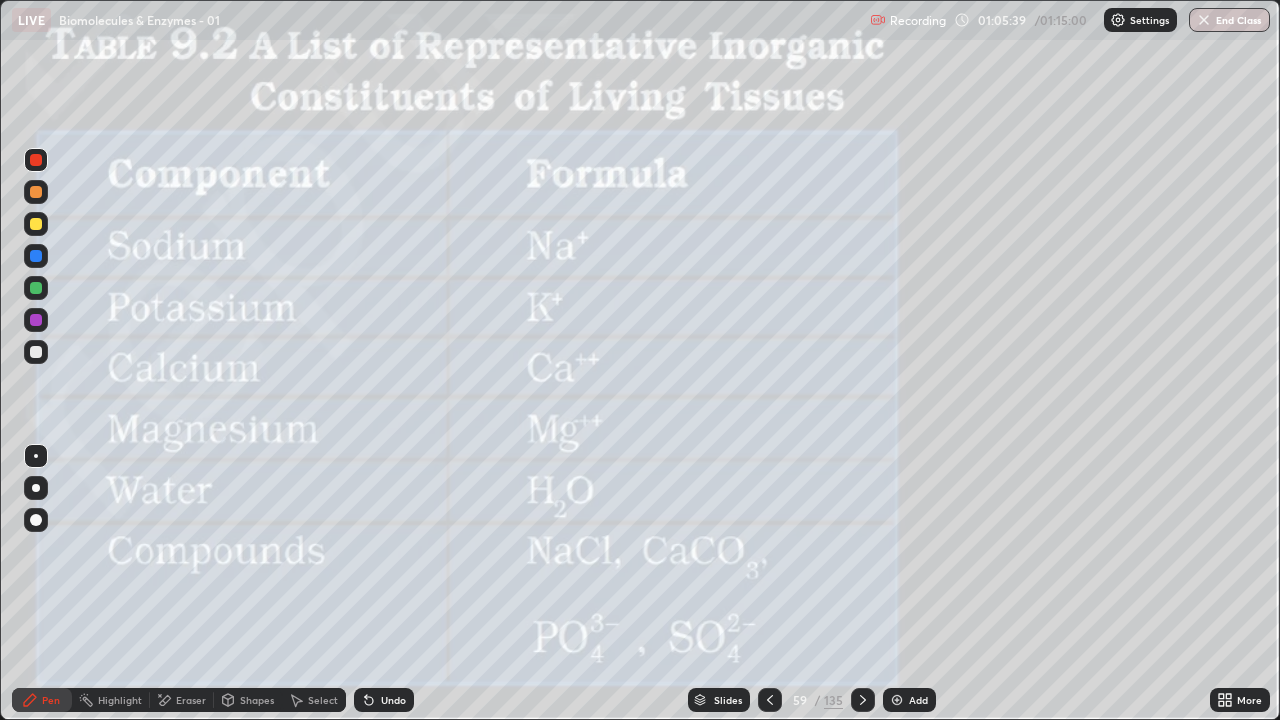 click at bounding box center [770, 700] 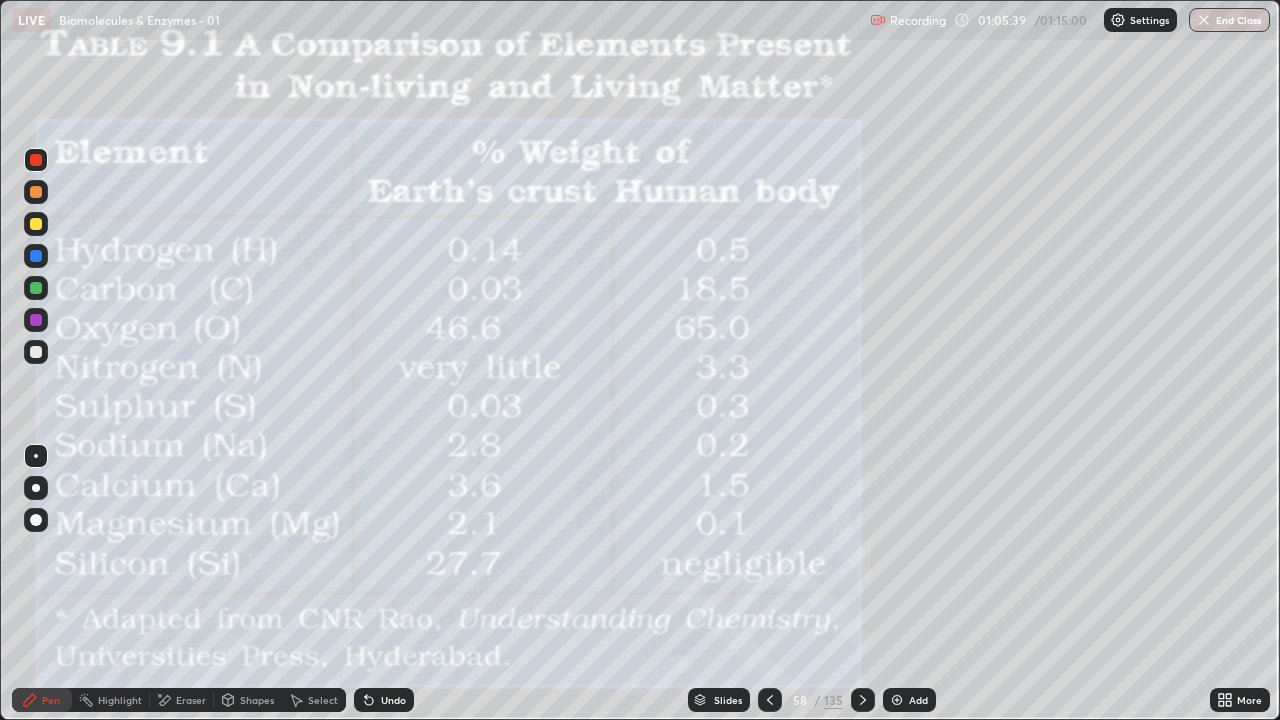 click at bounding box center (770, 700) 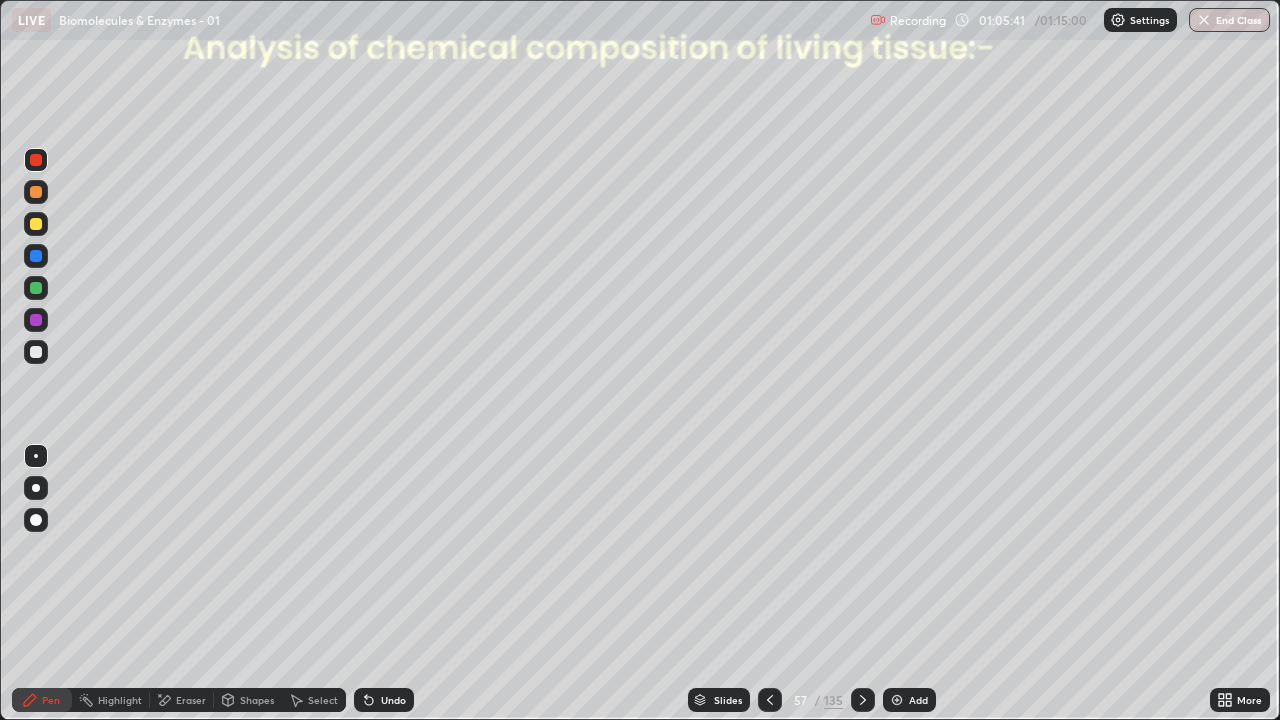 click 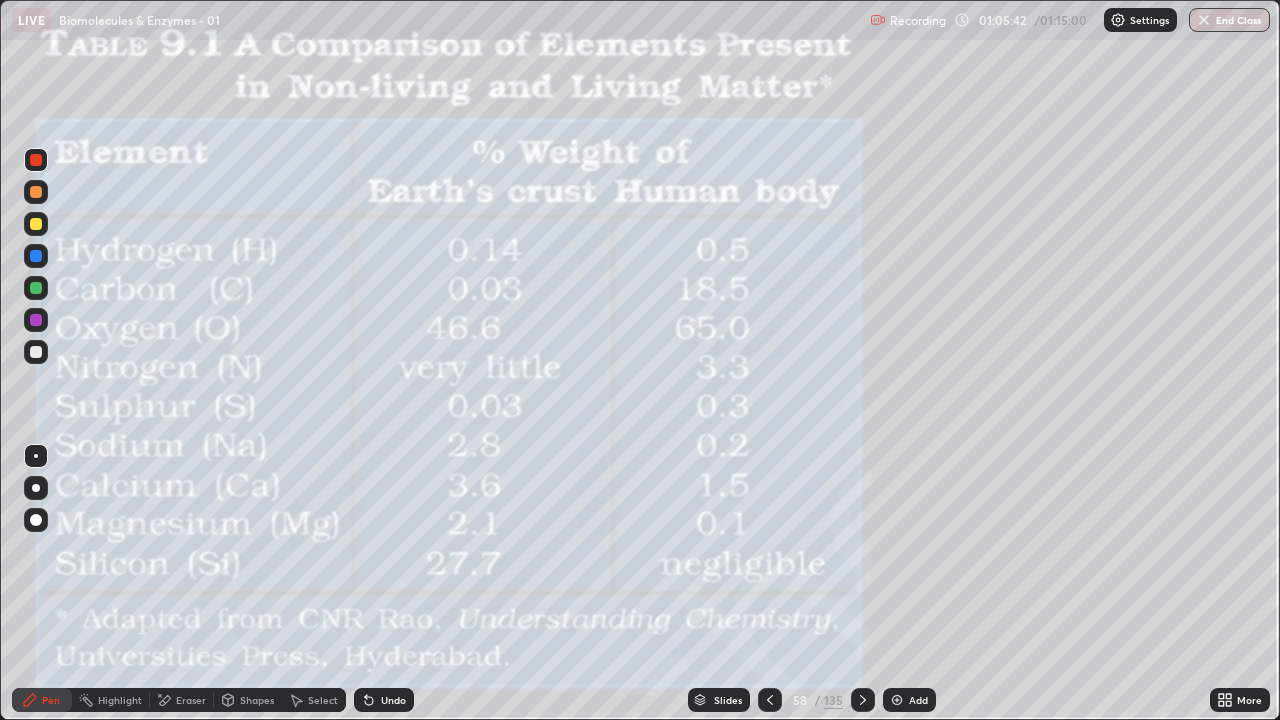 click 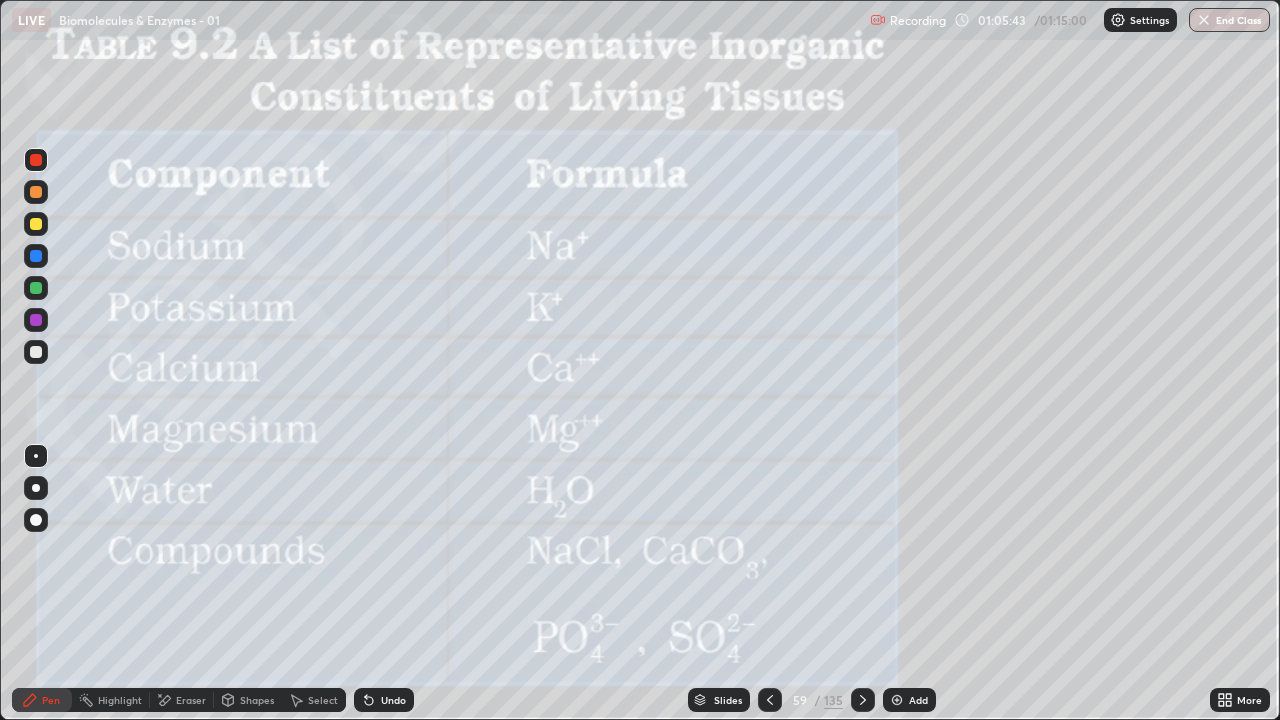 click 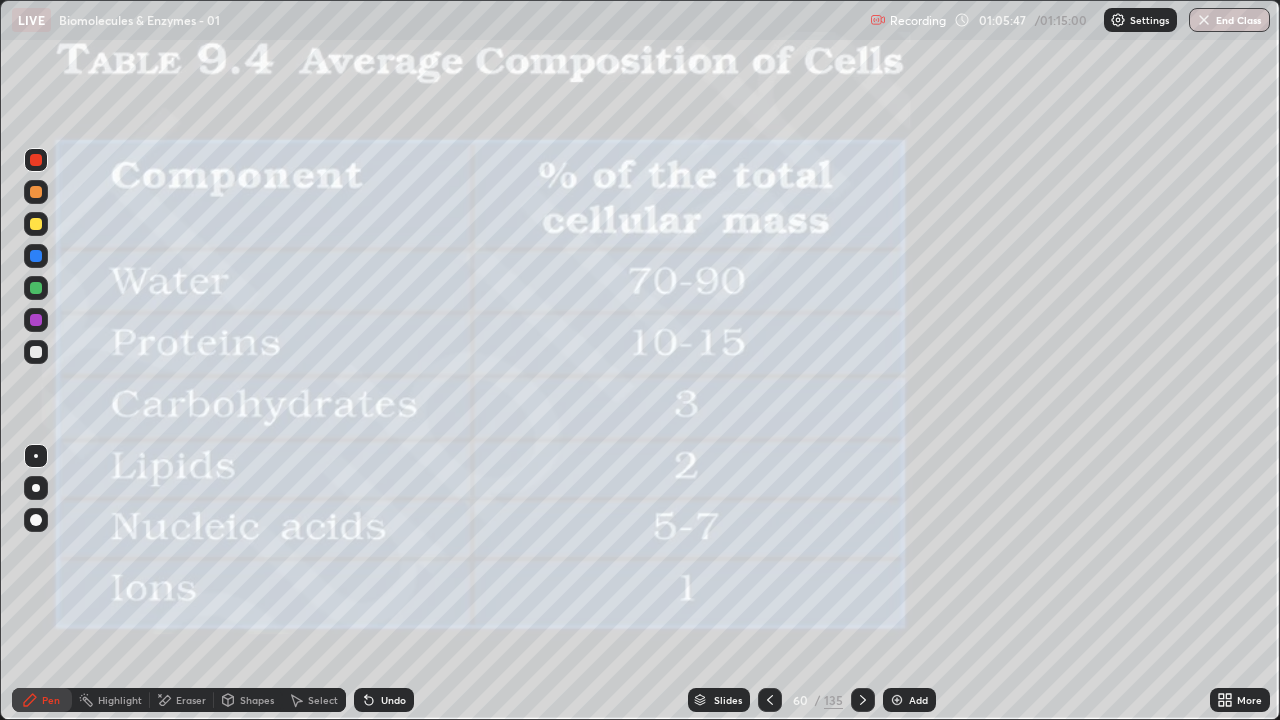 click at bounding box center (36, 160) 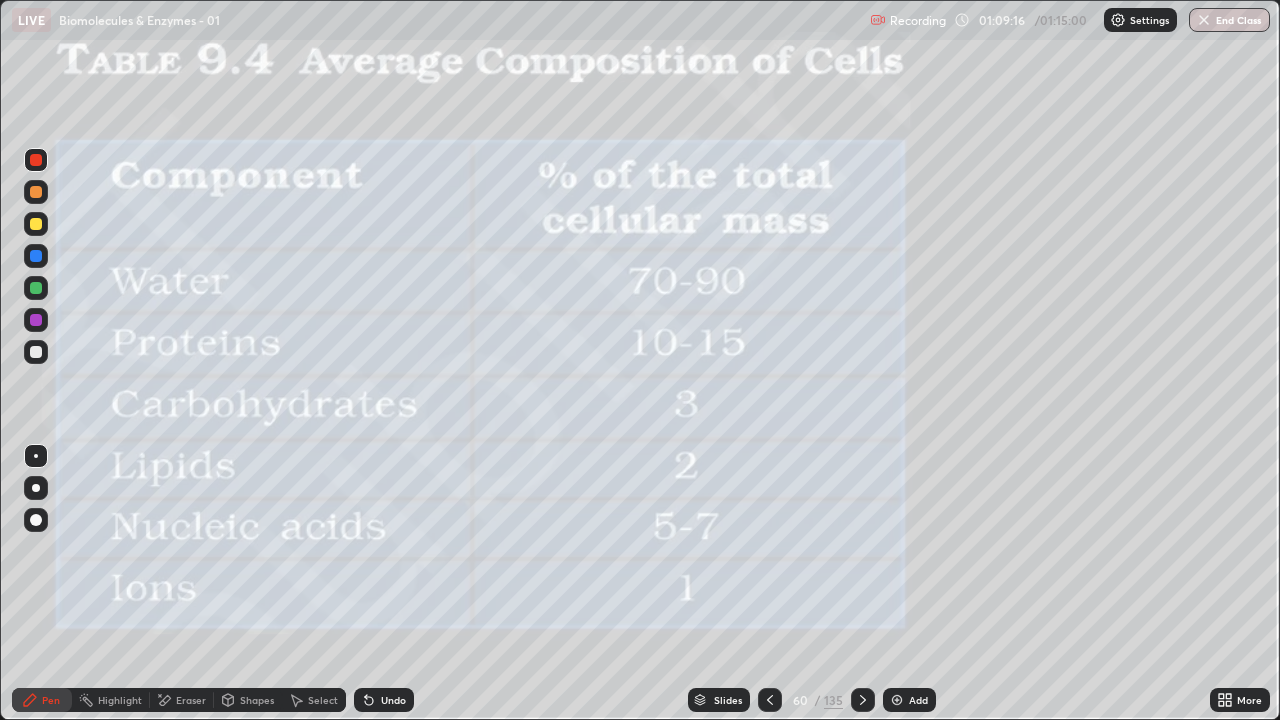 click on "End Class" at bounding box center [1229, 20] 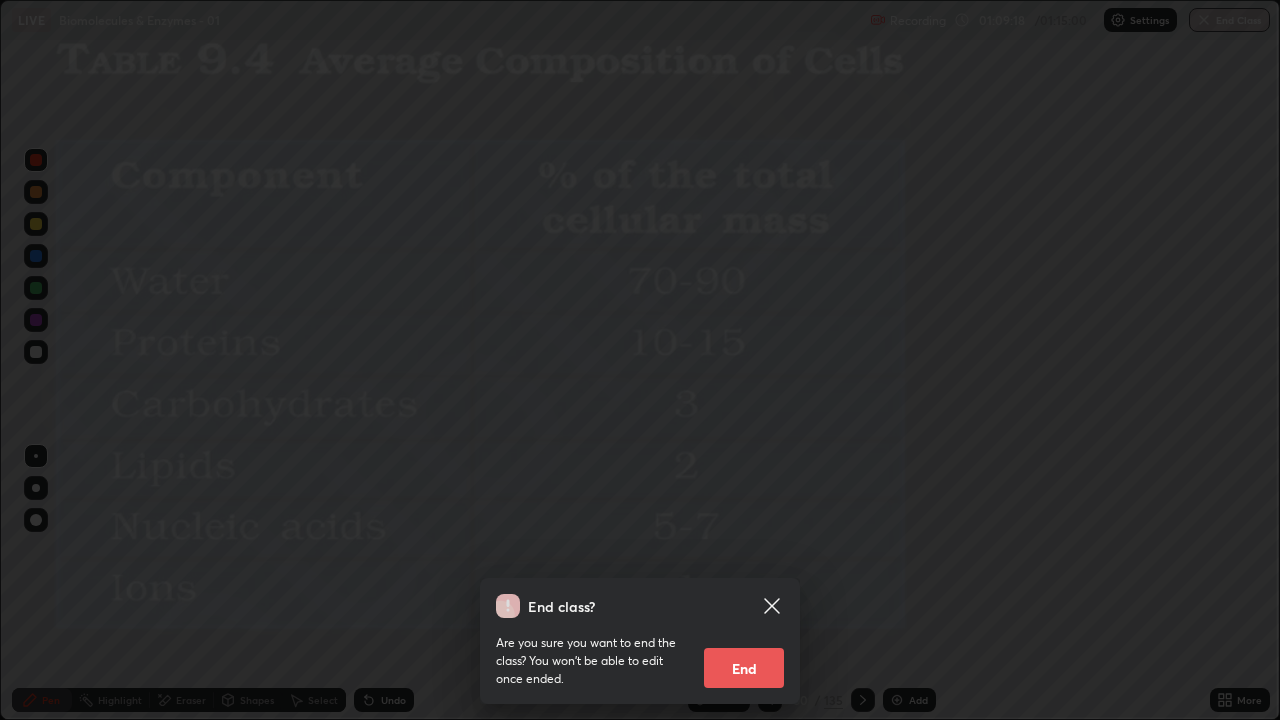 click on "End" at bounding box center (744, 668) 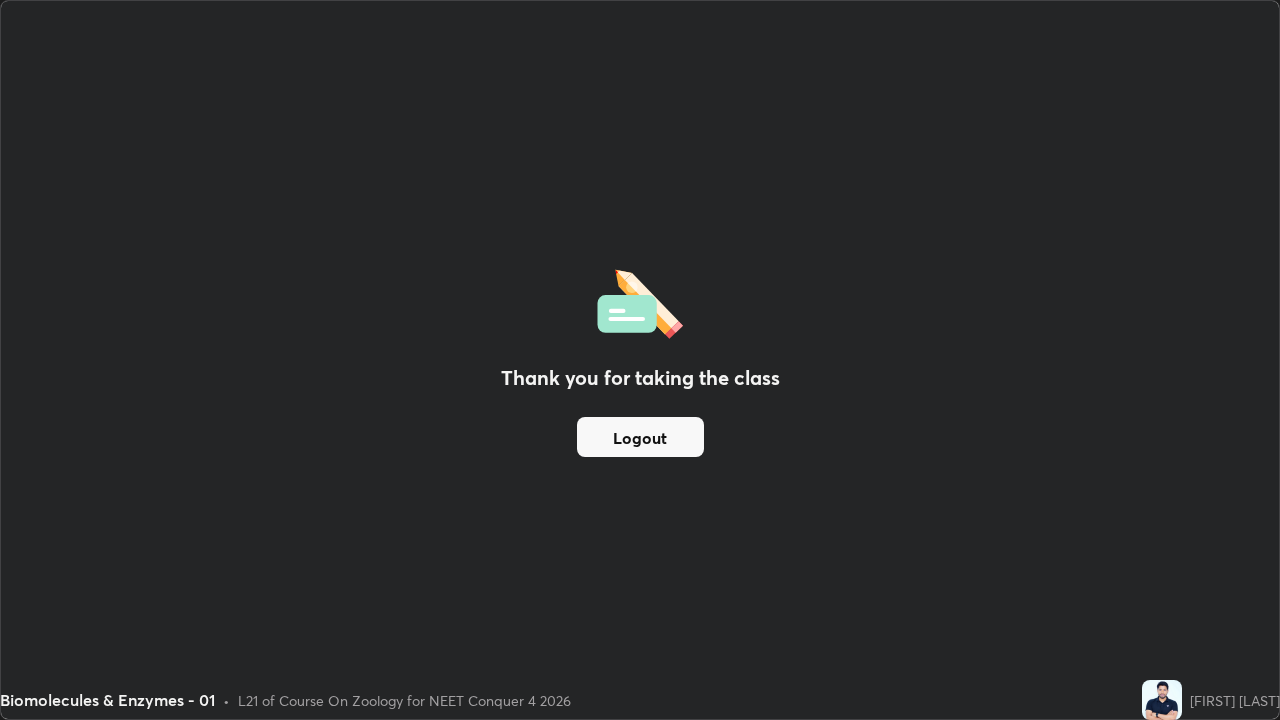 click on "Logout" at bounding box center (640, 437) 